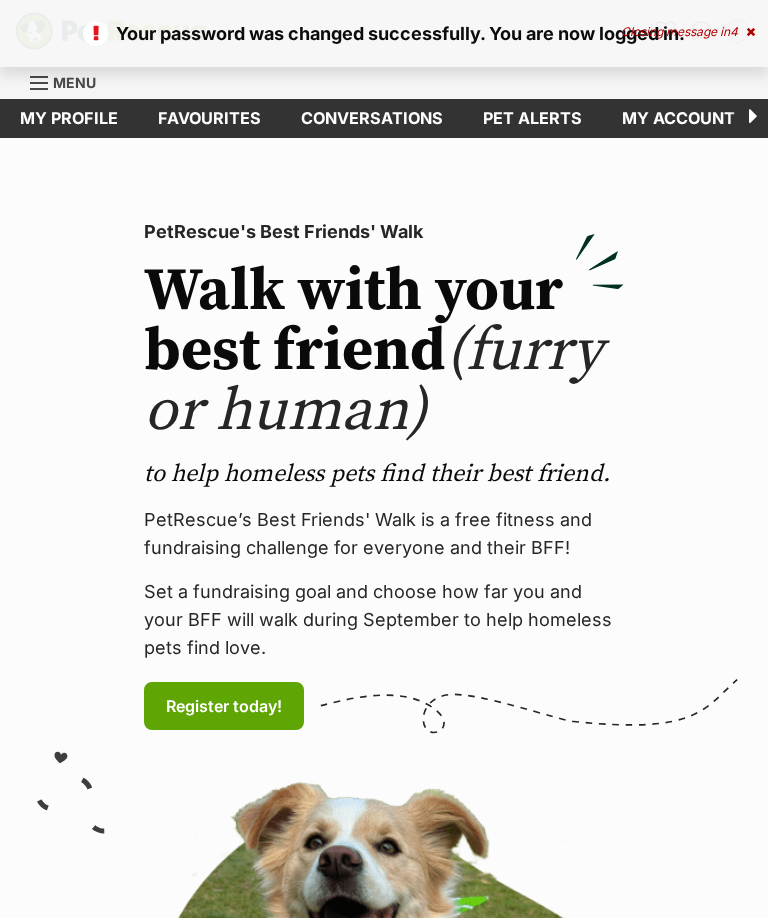 scroll, scrollTop: 0, scrollLeft: 0, axis: both 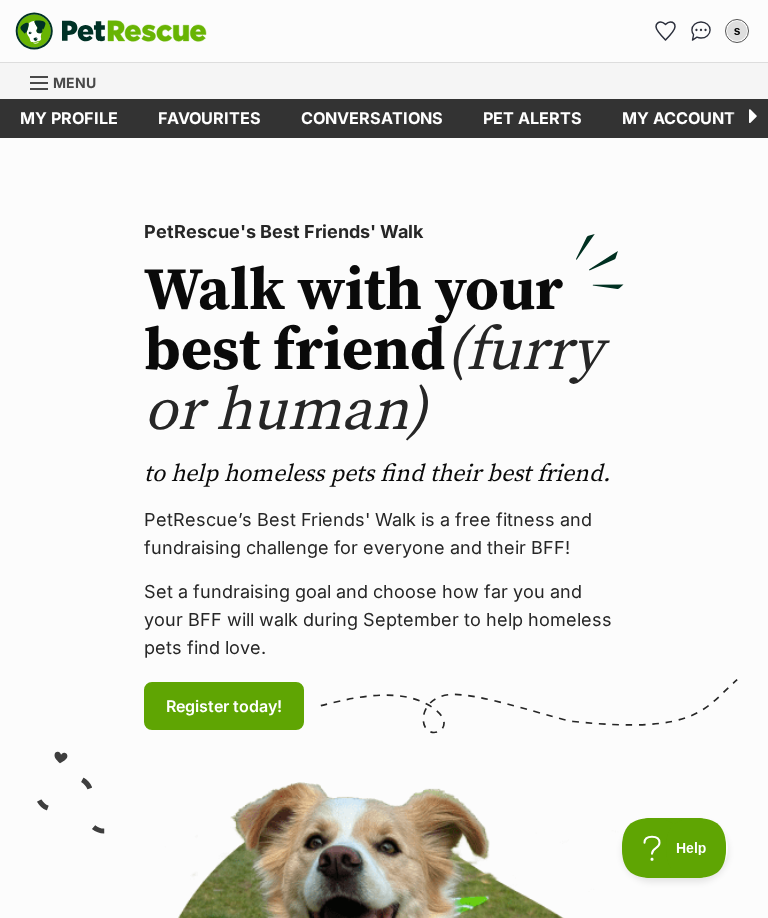 click on "My profile" at bounding box center [69, 118] 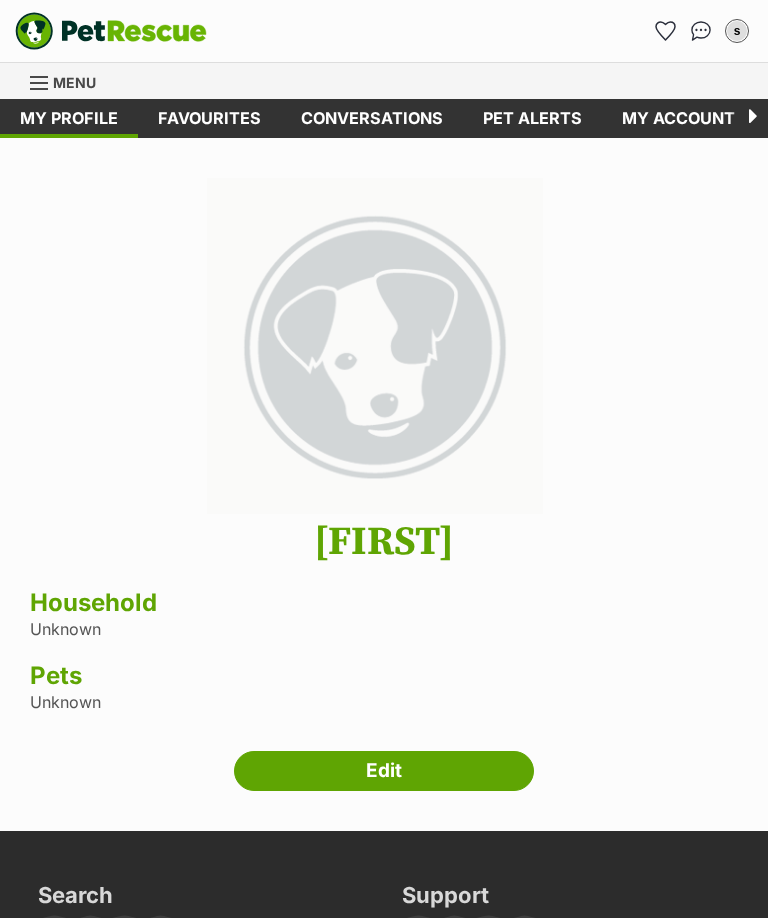 scroll, scrollTop: 0, scrollLeft: 0, axis: both 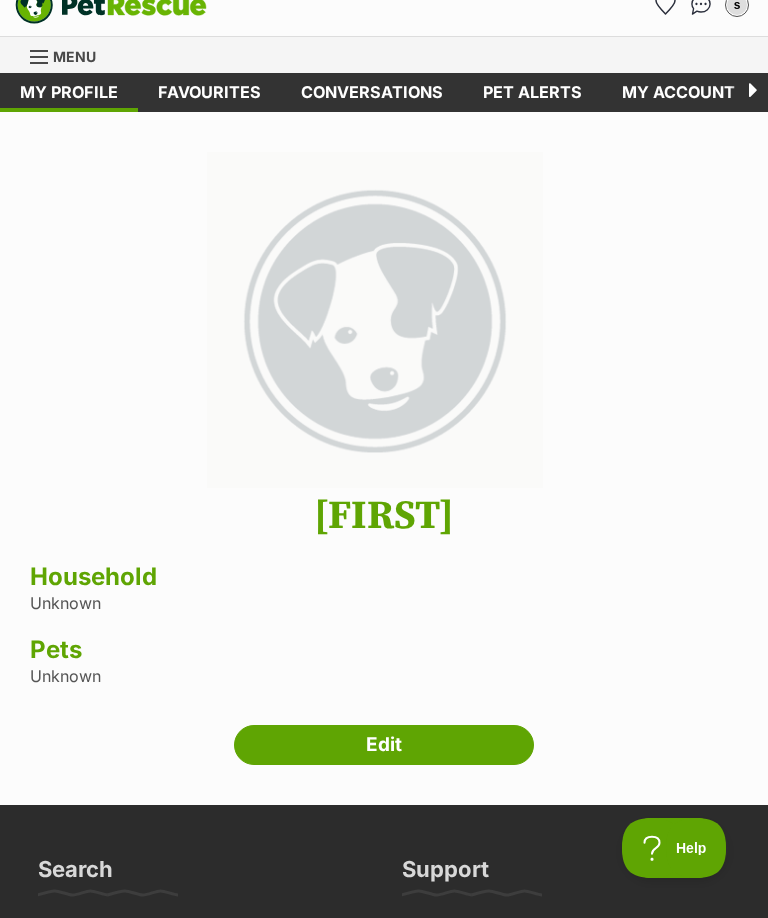 click on "Edit" at bounding box center (384, 745) 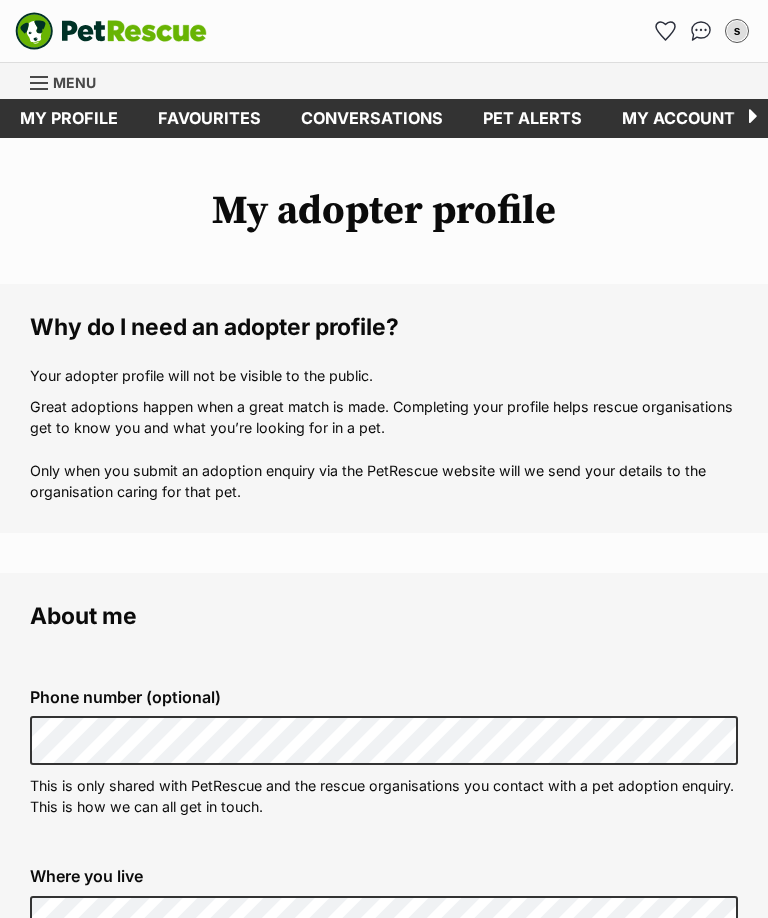 scroll, scrollTop: 0, scrollLeft: 0, axis: both 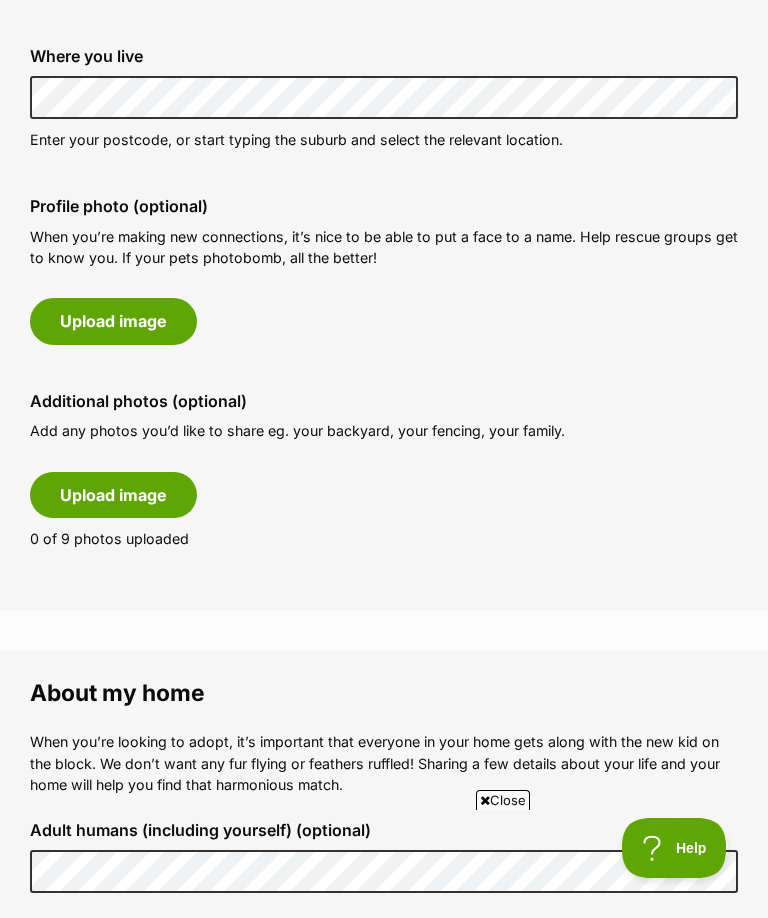 click on "Upload image" at bounding box center (113, 495) 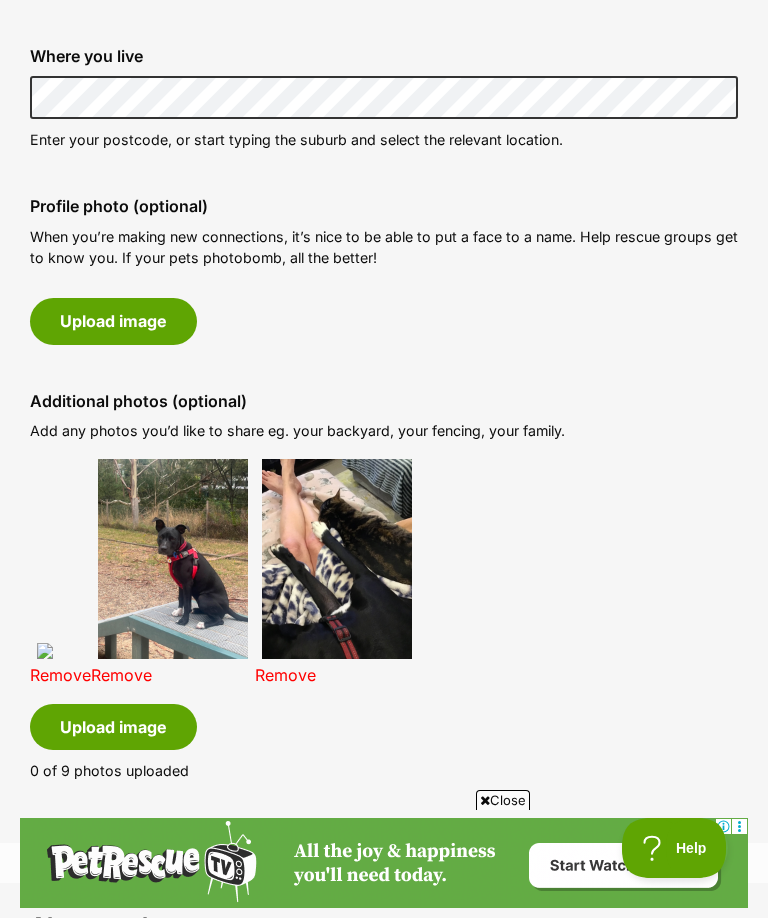 scroll, scrollTop: 0, scrollLeft: 0, axis: both 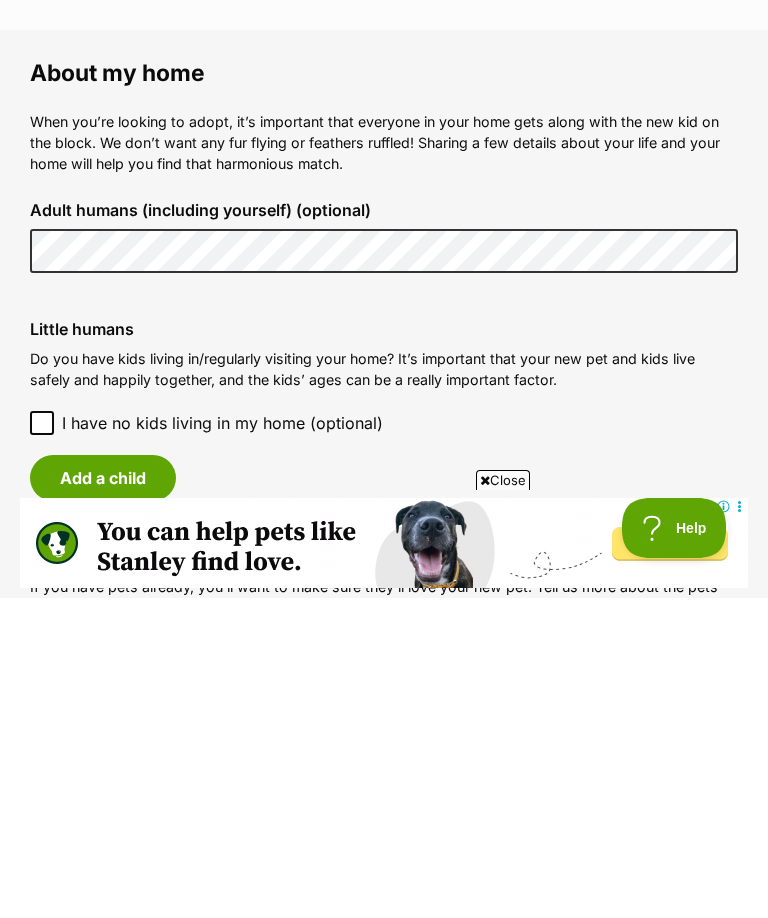 click on "Adult humans (including yourself) (optional)" at bounding box center [384, 530] 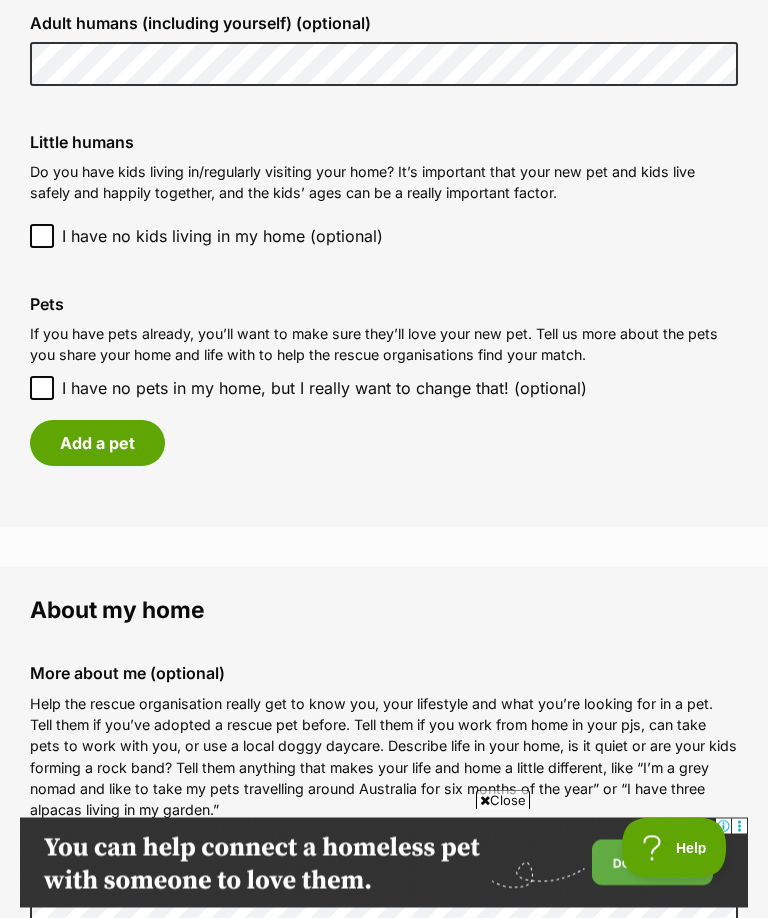scroll, scrollTop: 1870, scrollLeft: 0, axis: vertical 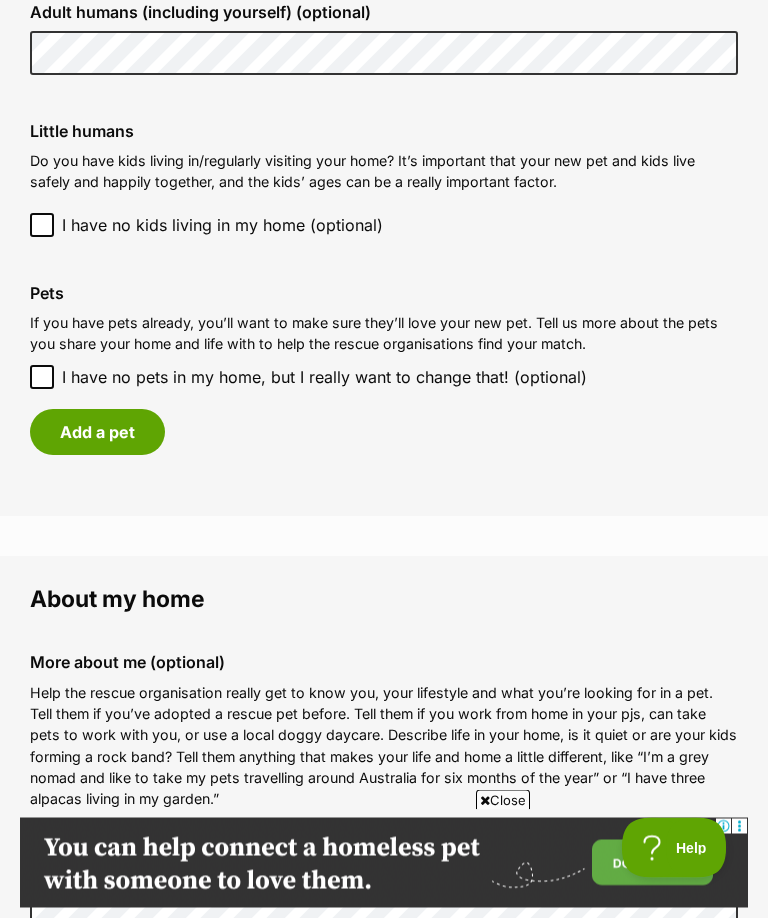 click on "Add a pet" at bounding box center (97, 433) 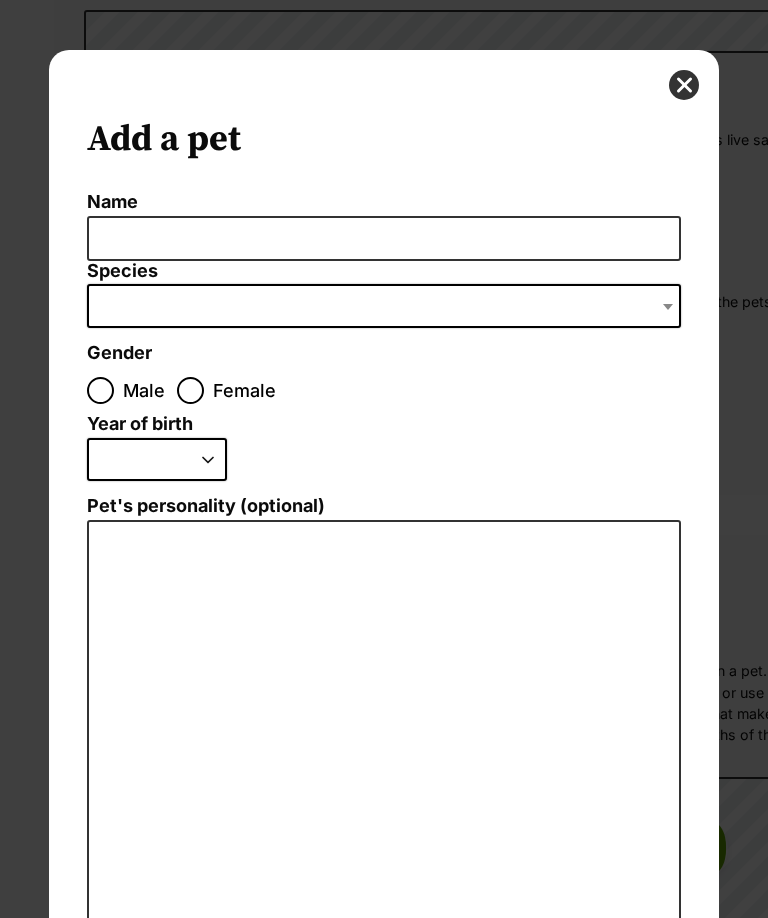 scroll, scrollTop: 0, scrollLeft: 0, axis: both 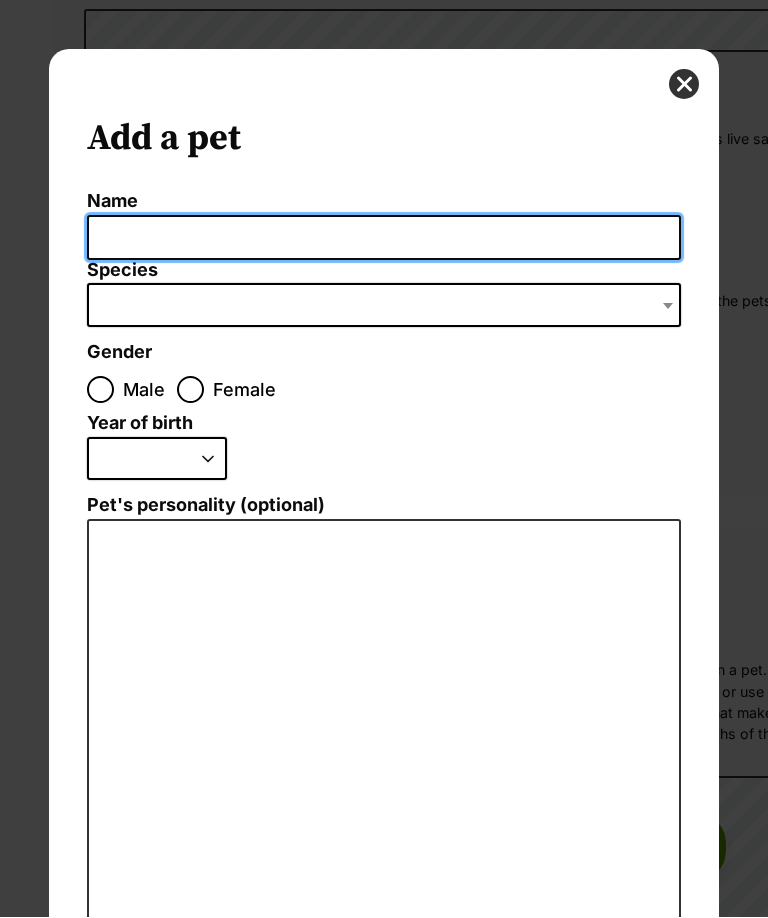click on "Name" at bounding box center [383, 238] 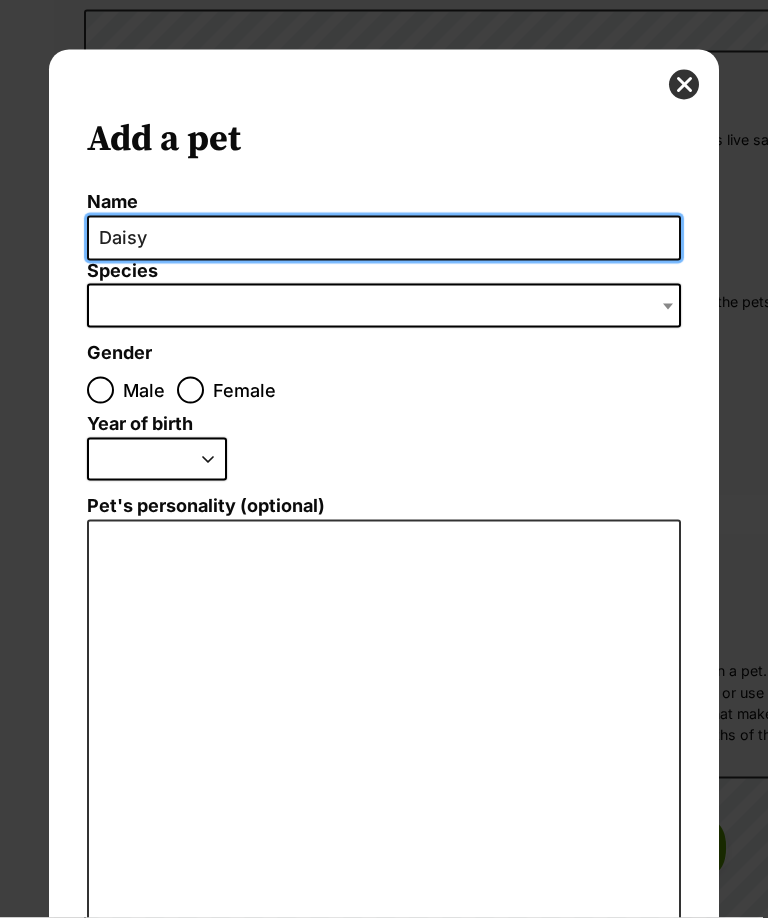 type on "Daisy" 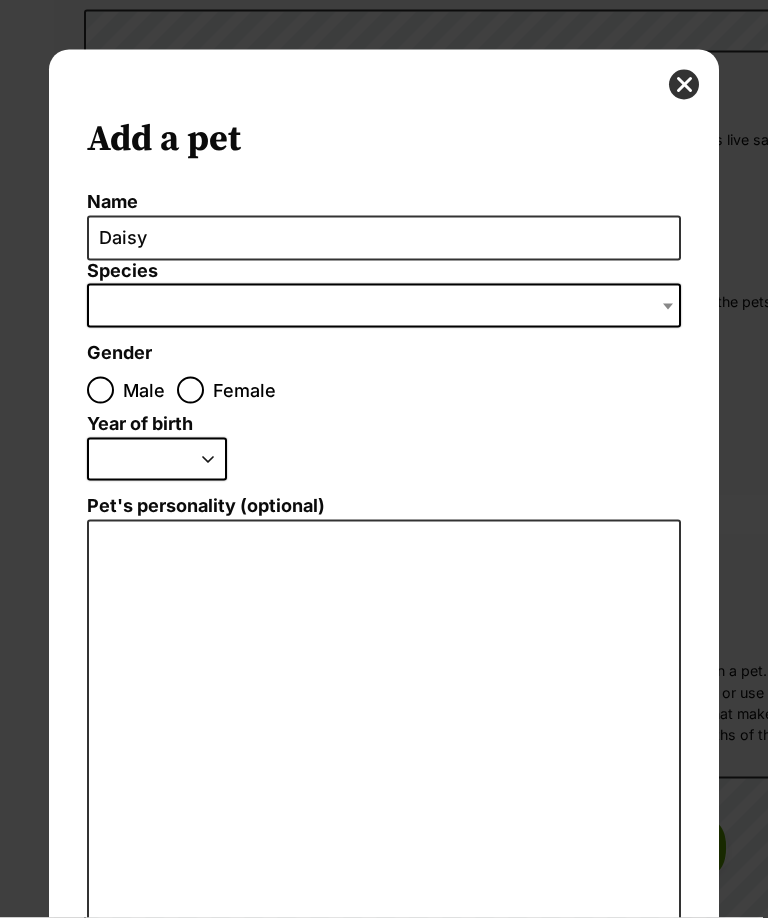 click on "Female" at bounding box center (190, 390) 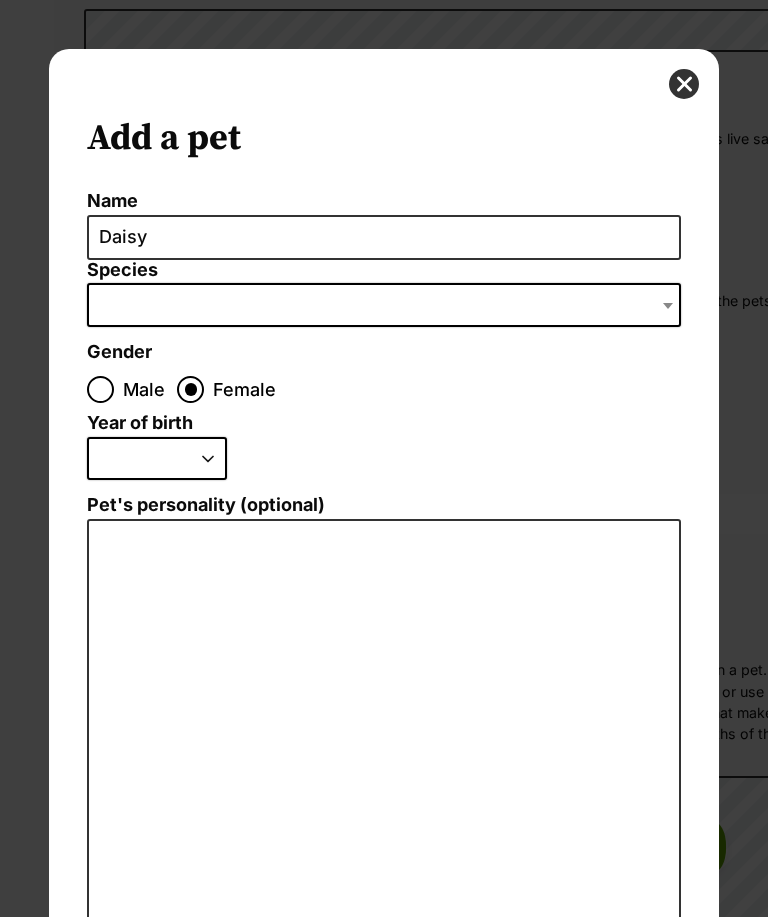 click at bounding box center (383, 306) 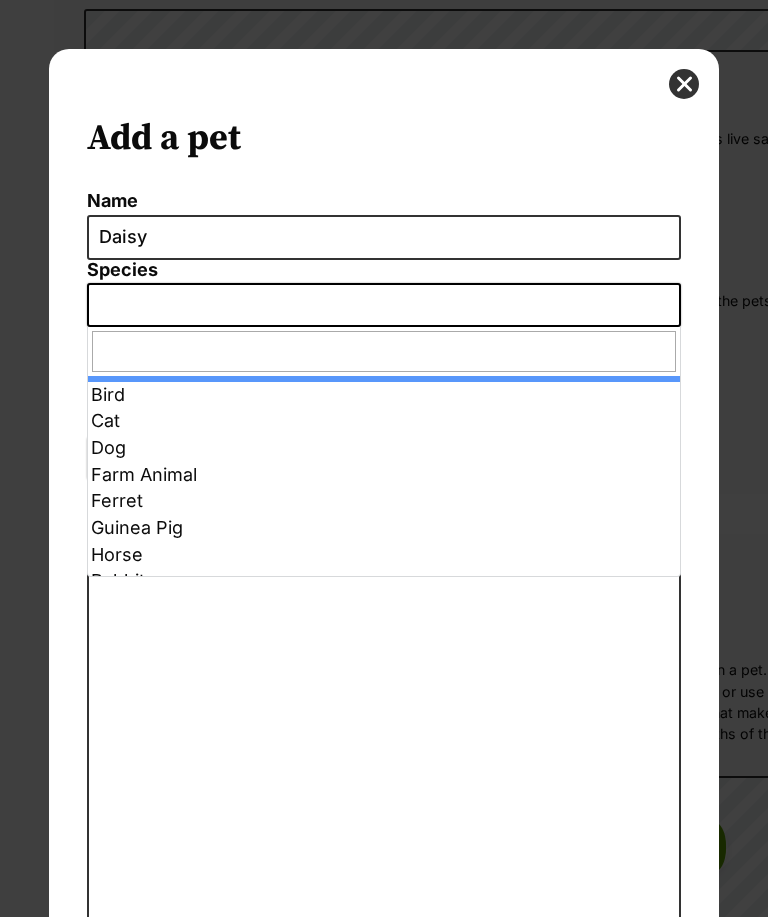 click at bounding box center [383, 306] 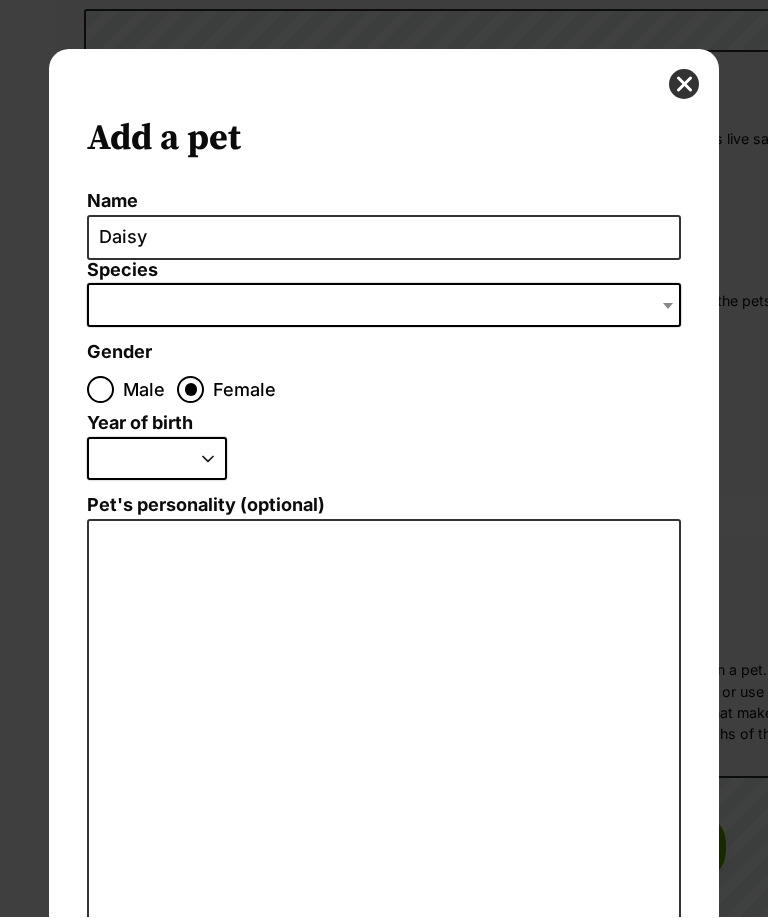 click at bounding box center (383, 306) 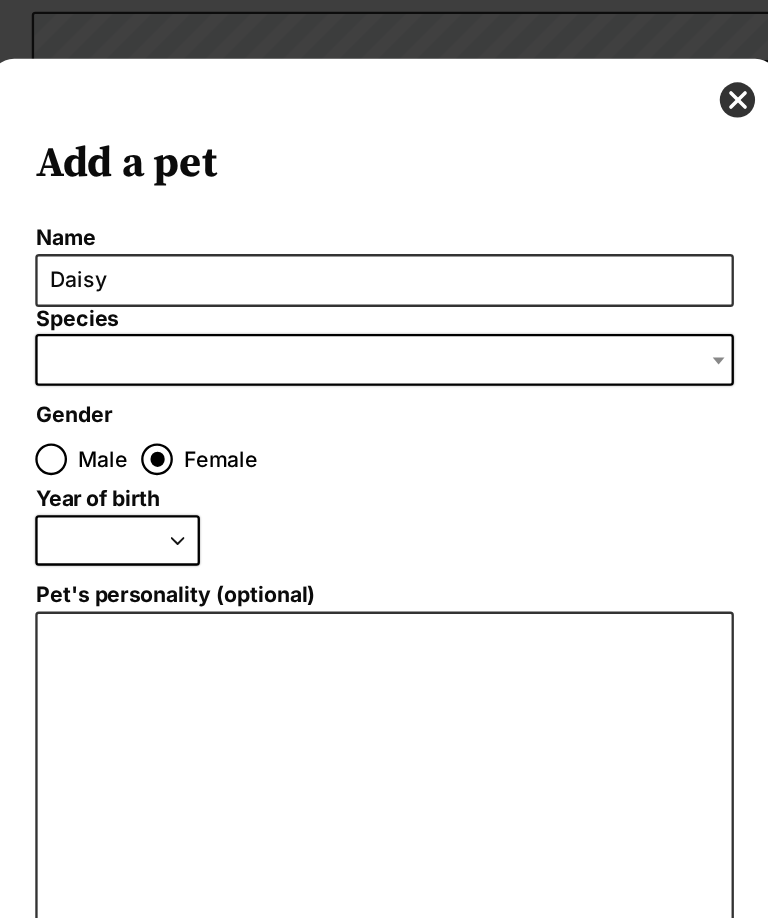 click at bounding box center [670, 306] 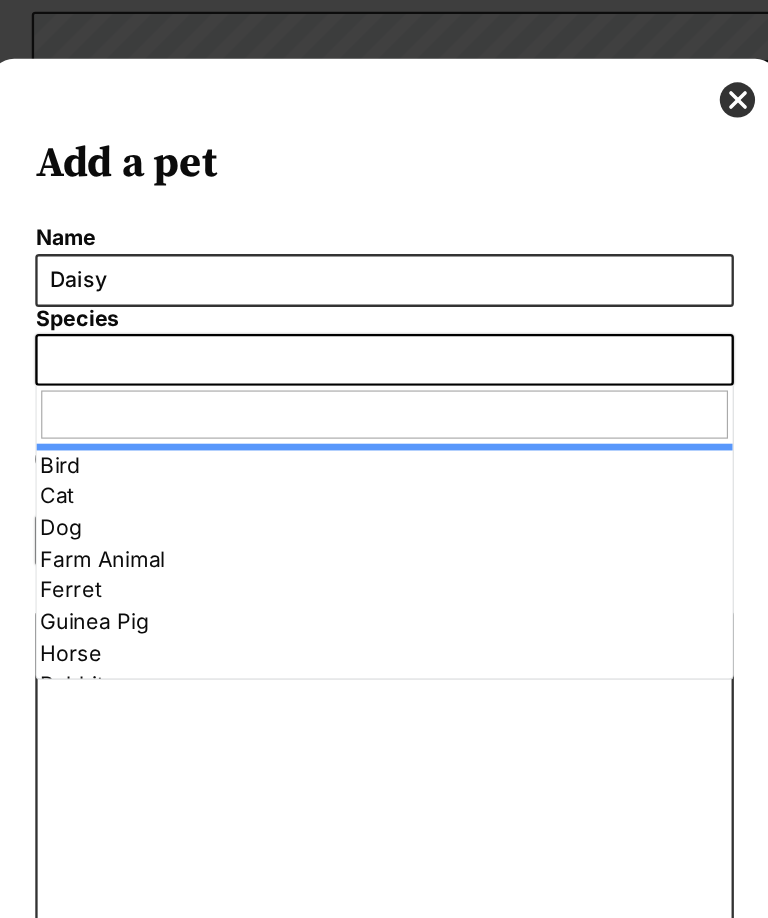 select on "1" 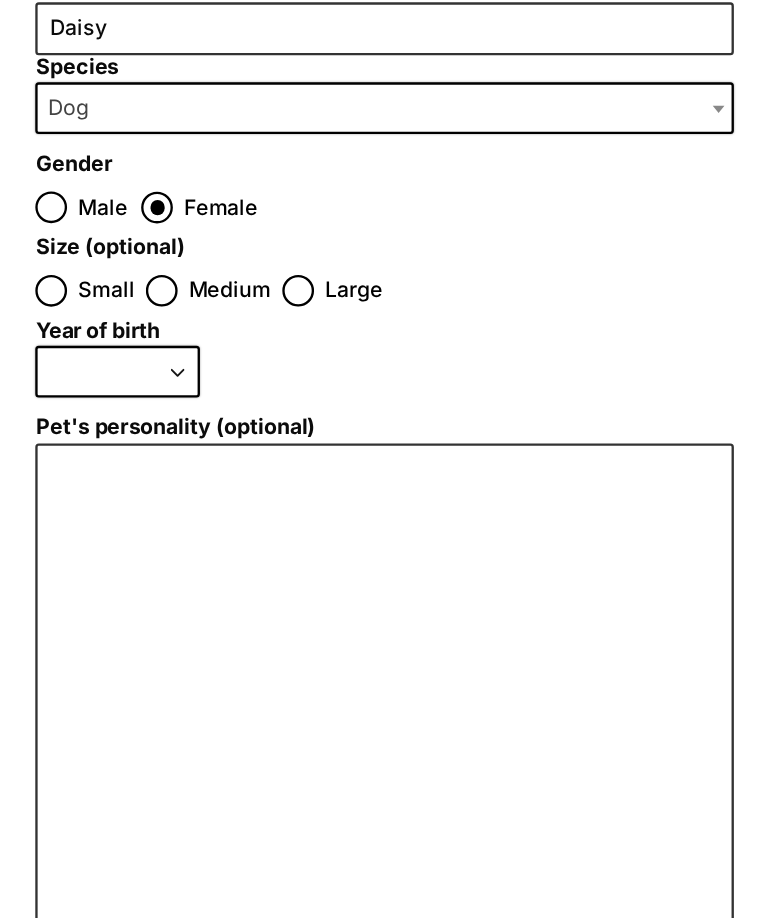 scroll, scrollTop: 212, scrollLeft: 0, axis: vertical 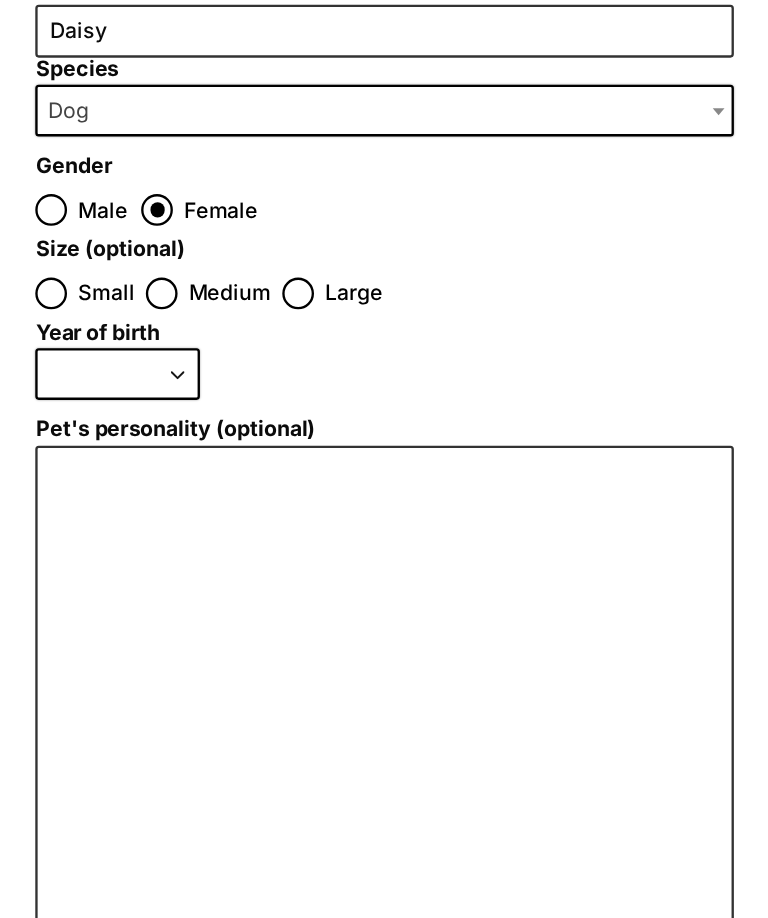 click on "Medium" at bounding box center (194, 249) 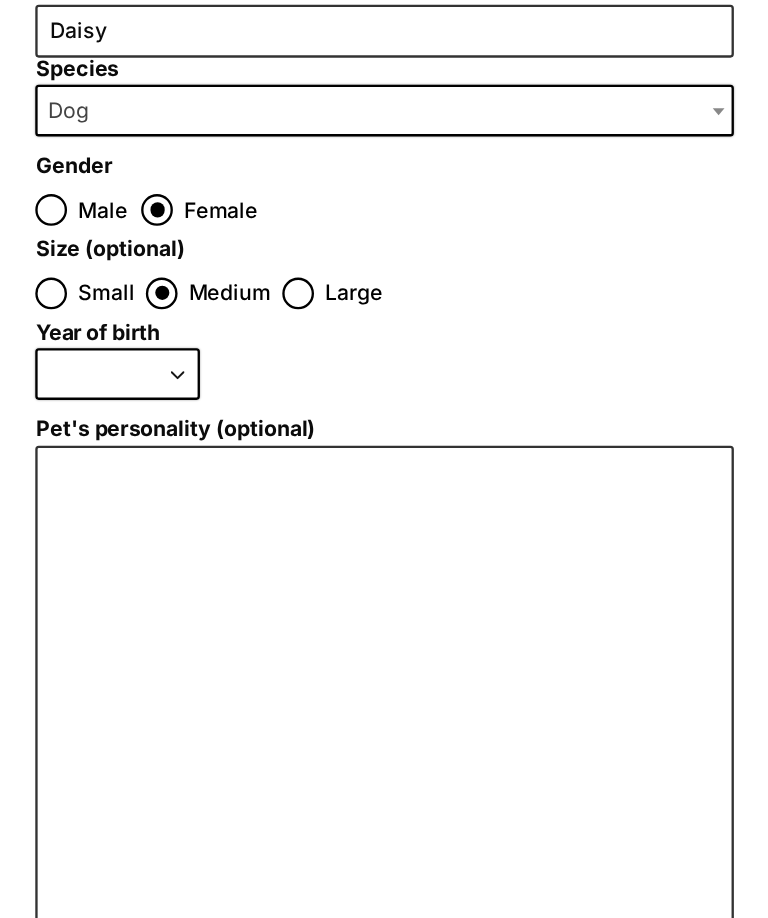 click on "2025
2024
2023
2022
2021
2020
2019
2018
2017
2016
2015
2014
2013
2012
2011
2010
2009
2008
2007
2006
2005
2004
2003
2002
2001
2000
1999
1998
1997
1996
1995" at bounding box center [157, 318] 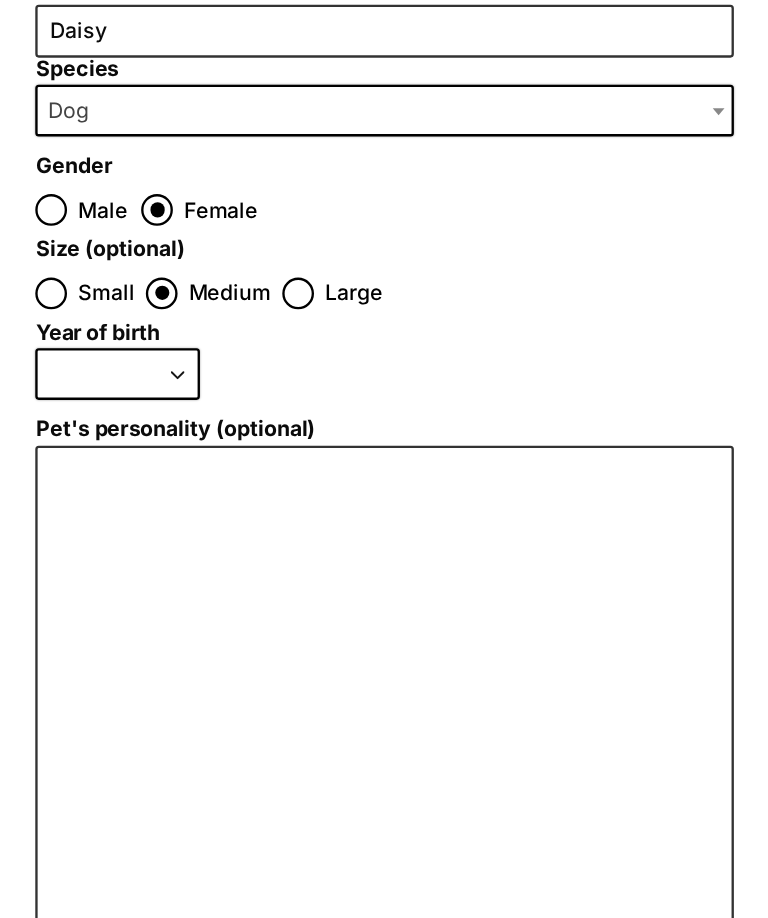 select on "2024" 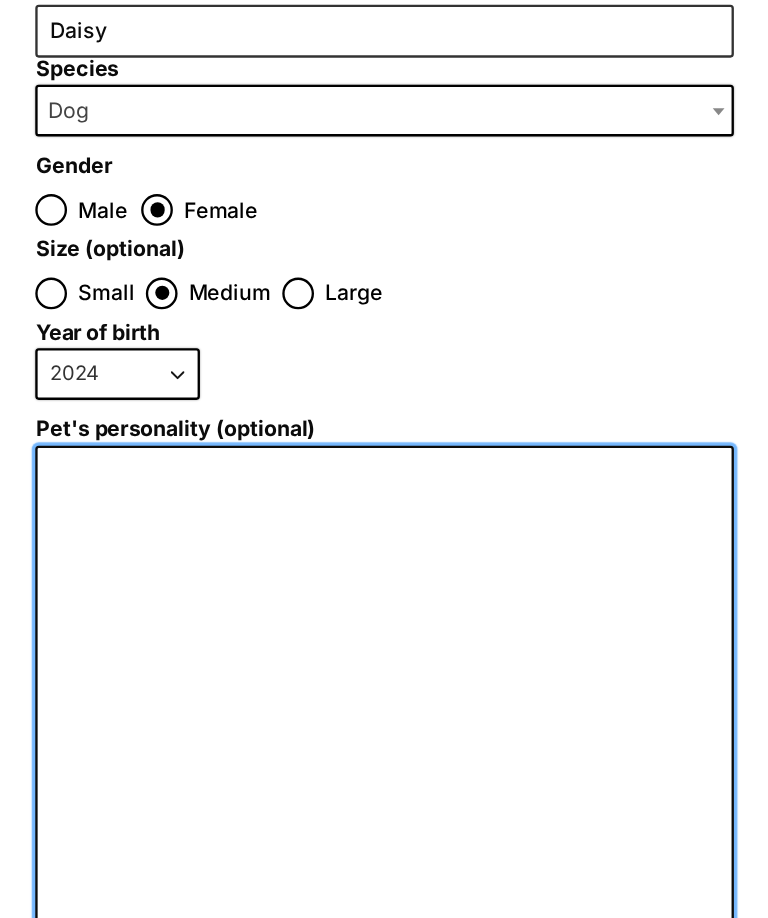 click on "Pet's personality (optional)" at bounding box center [383, 591] 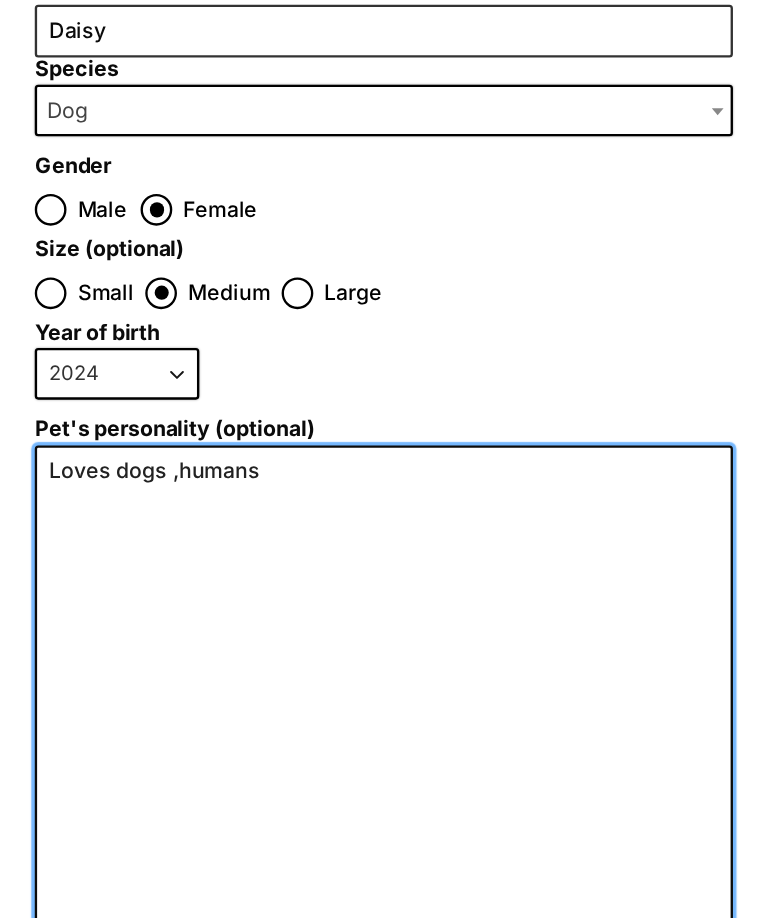 click on "Loves dogs ,humans" at bounding box center [383, 591] 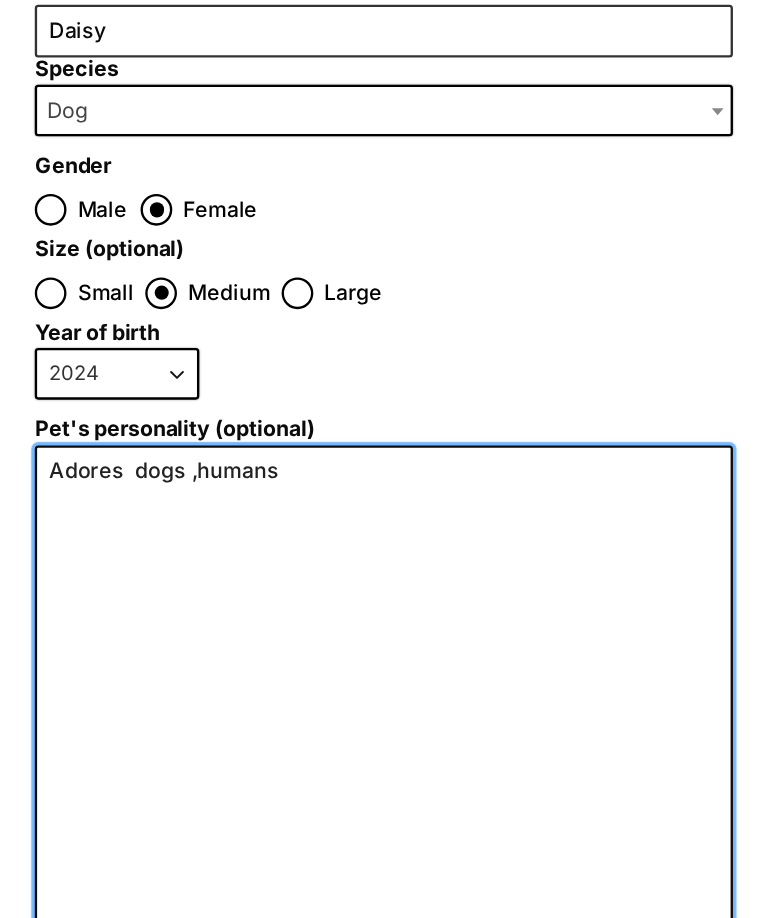 click on "Adores  dogs ,humans" at bounding box center [383, 591] 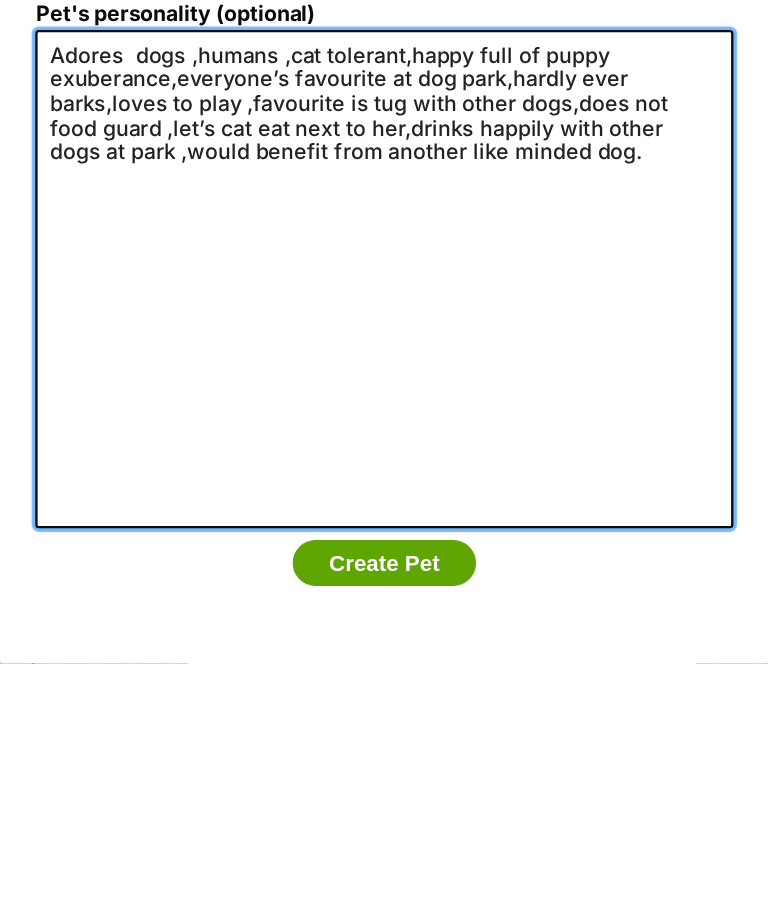type on "Adores  dogs ,humans ,cat tolerant,happy full of puppy exuberance,everyone’s favourite at dog park,hardly ever barks,loves to play ,favourite is tug with other dogs,does not food guard ,let’s cat eat next to her,drinks happily with other dogs at park ,would benefit from another like minded dog." 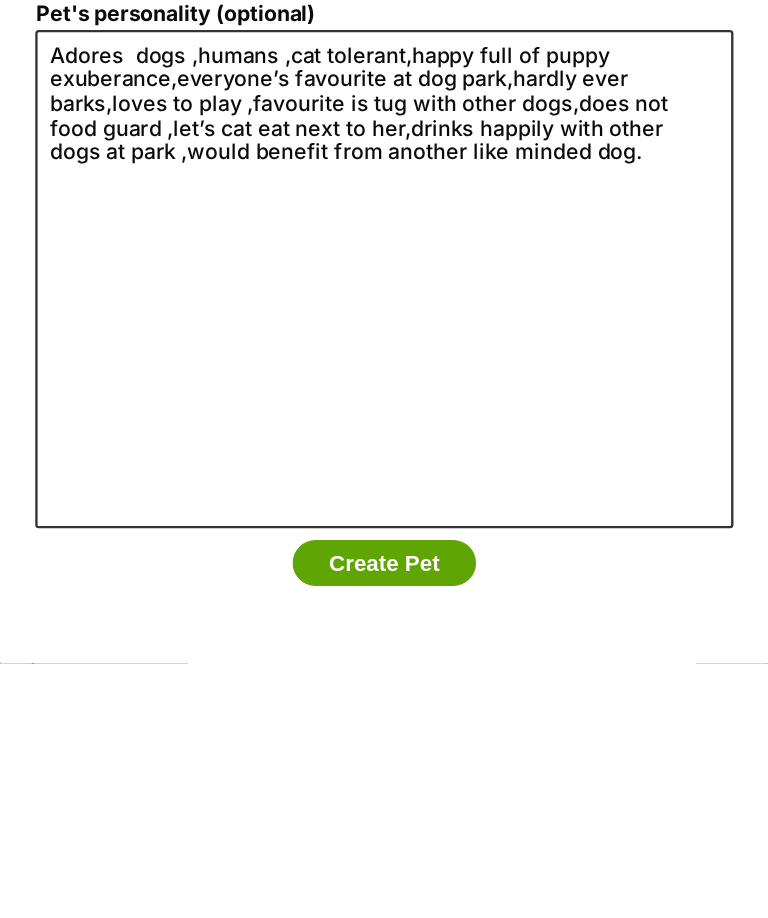 click on "Create Pet" at bounding box center (384, 833) 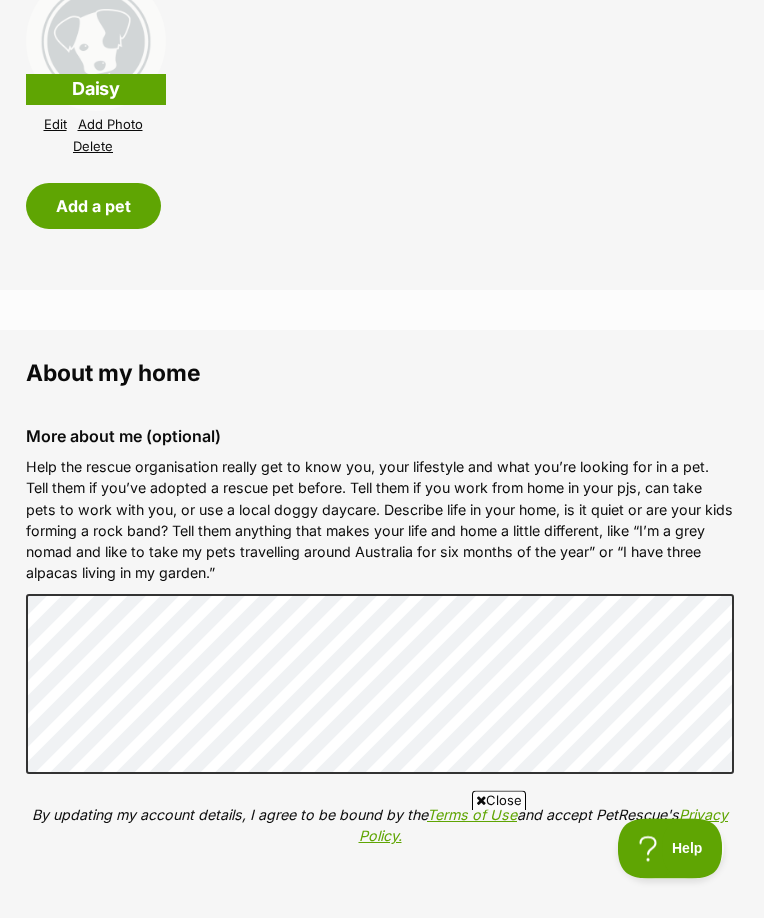 scroll, scrollTop: 2280, scrollLeft: 0, axis: vertical 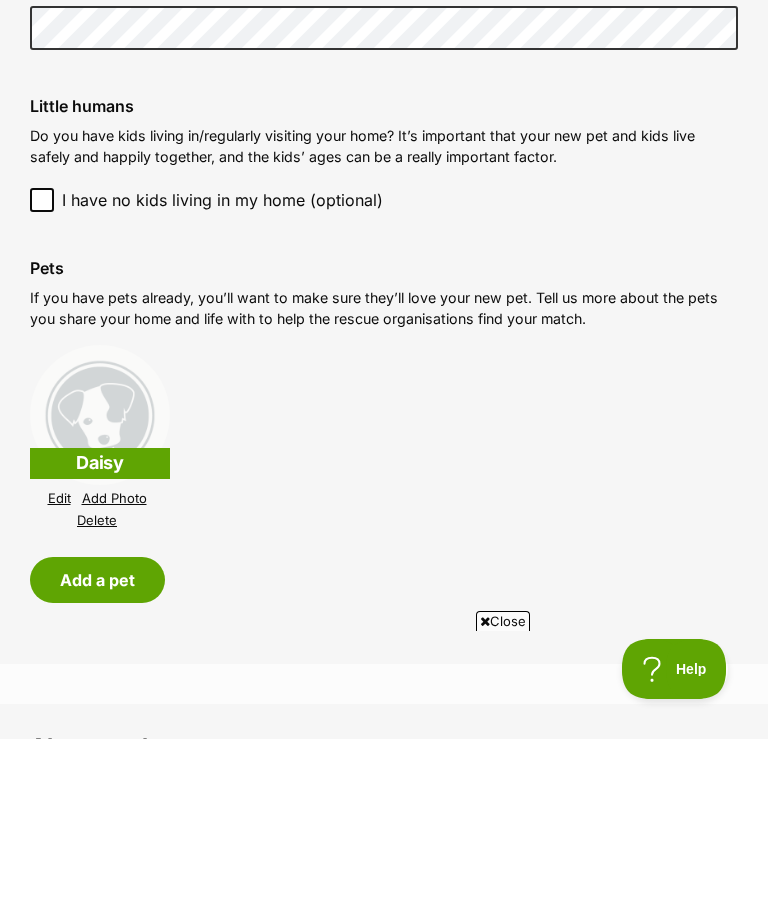 click on "Add a pet" at bounding box center (97, 759) 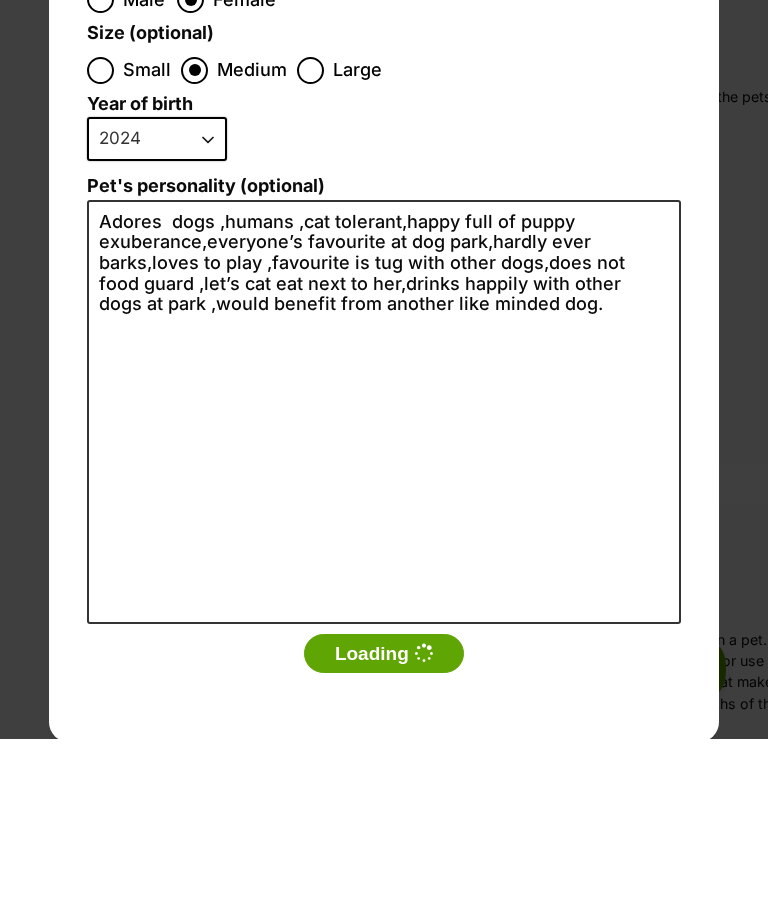 scroll, scrollTop: 0, scrollLeft: 0, axis: both 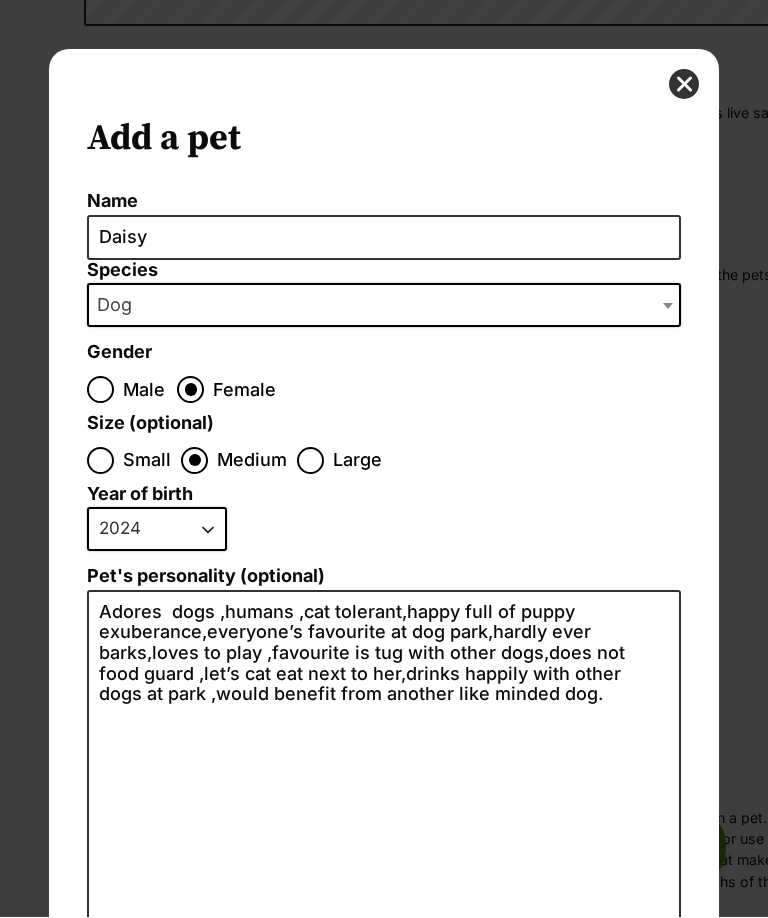 click at bounding box center (684, 85) 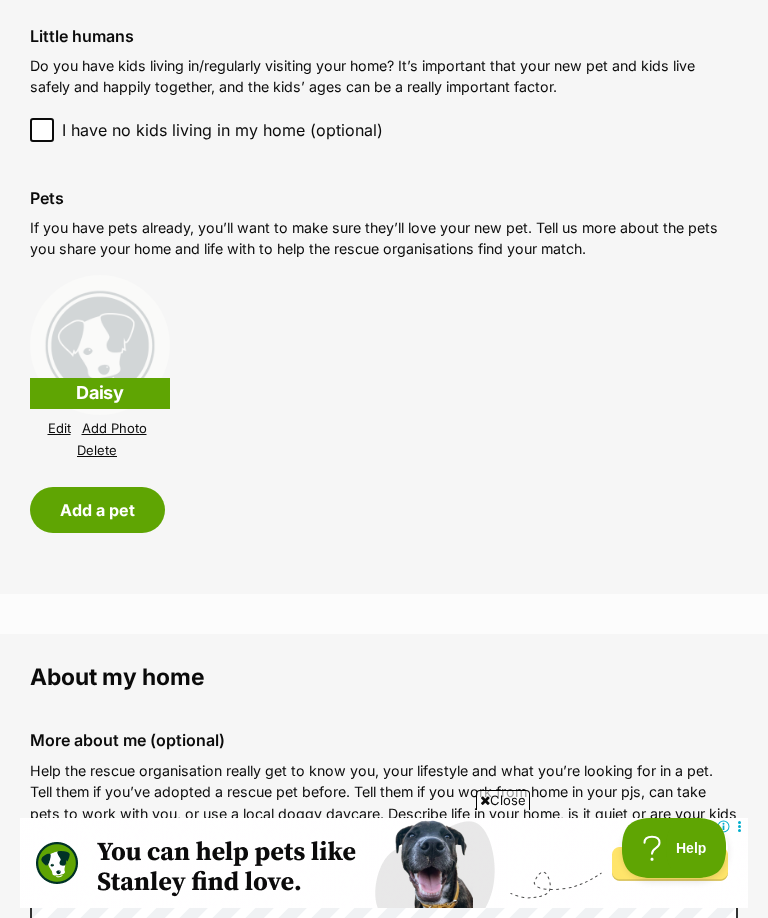 scroll, scrollTop: 1969, scrollLeft: 0, axis: vertical 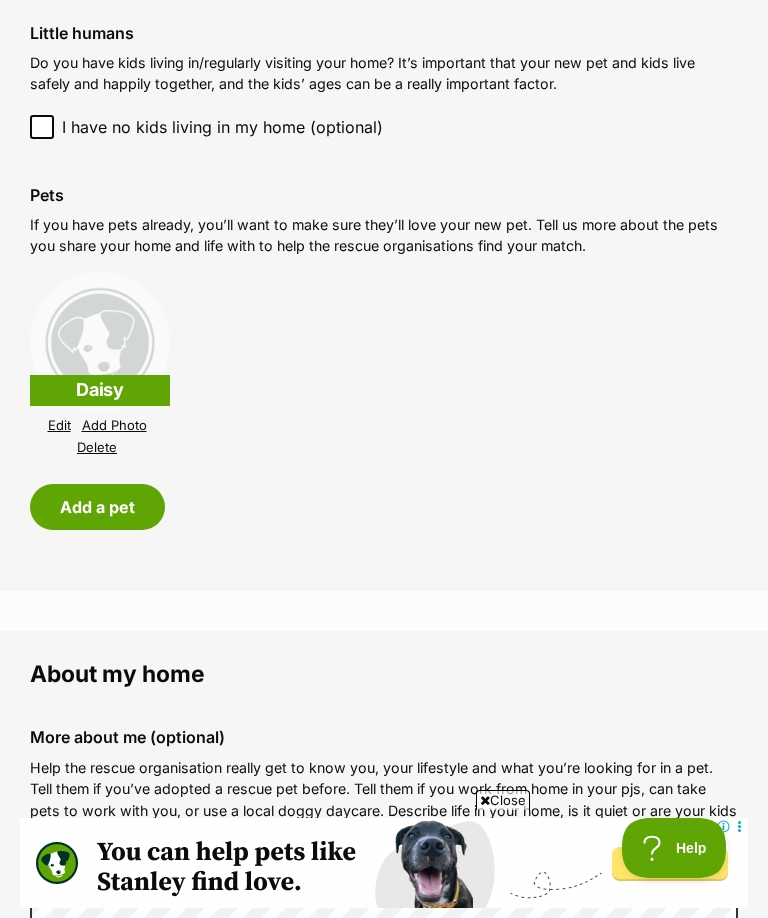 click on "Add a pet" at bounding box center [97, 507] 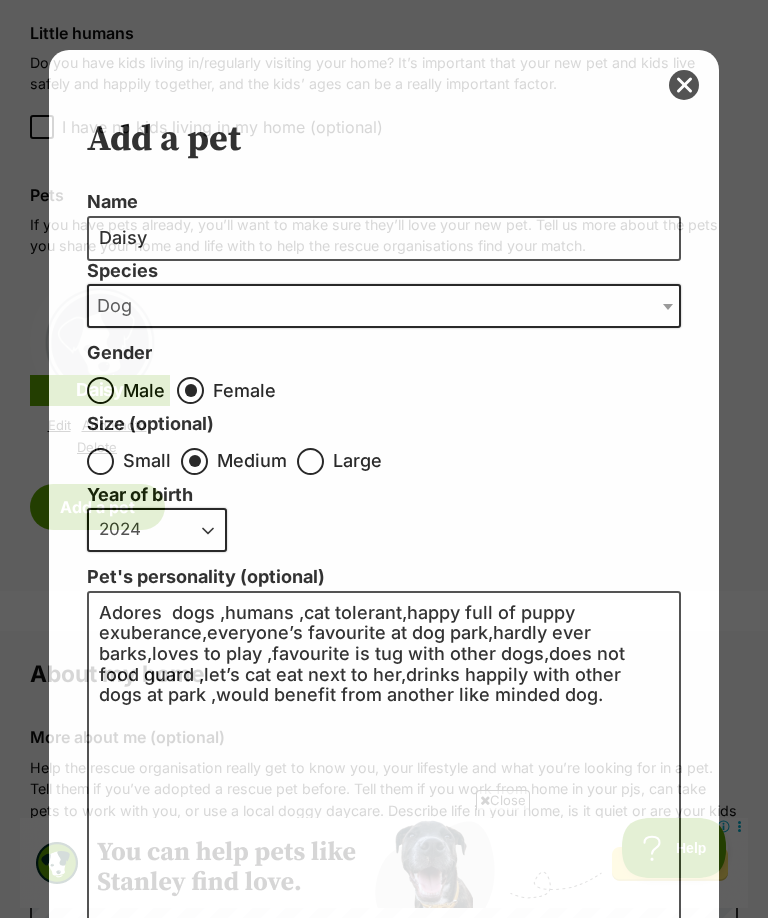 scroll, scrollTop: 0, scrollLeft: 0, axis: both 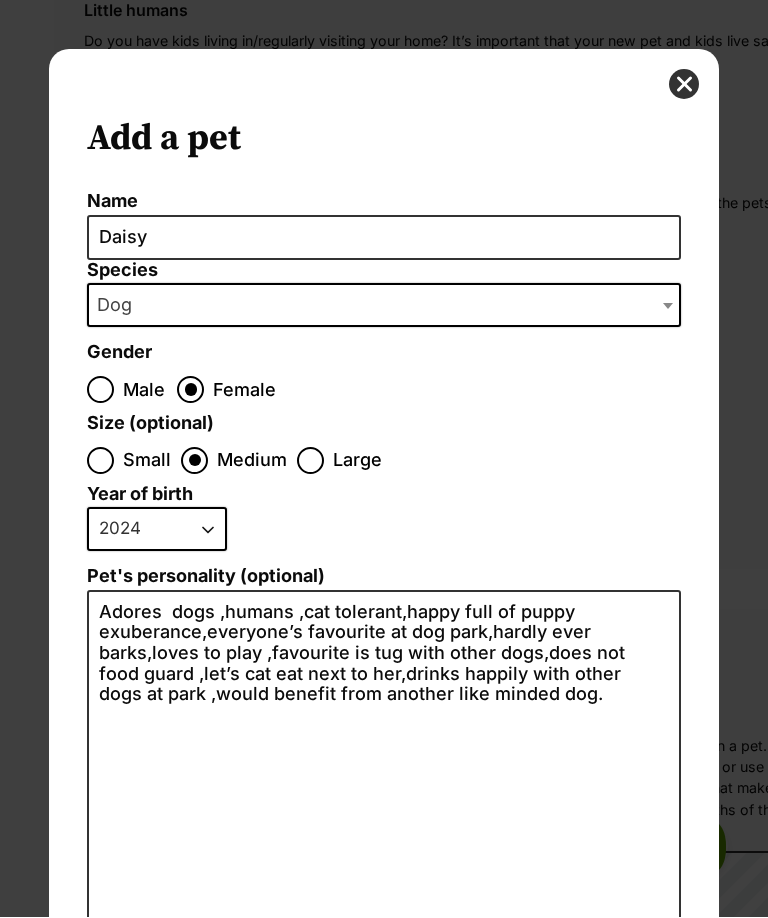 click at bounding box center (684, 85) 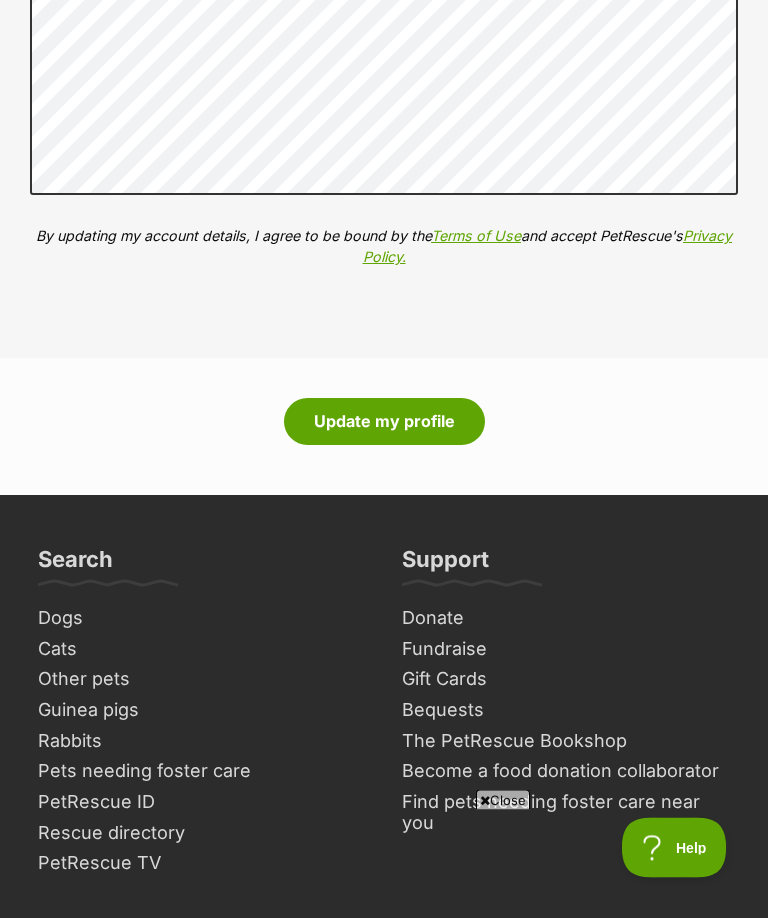 scroll, scrollTop: 2880, scrollLeft: 0, axis: vertical 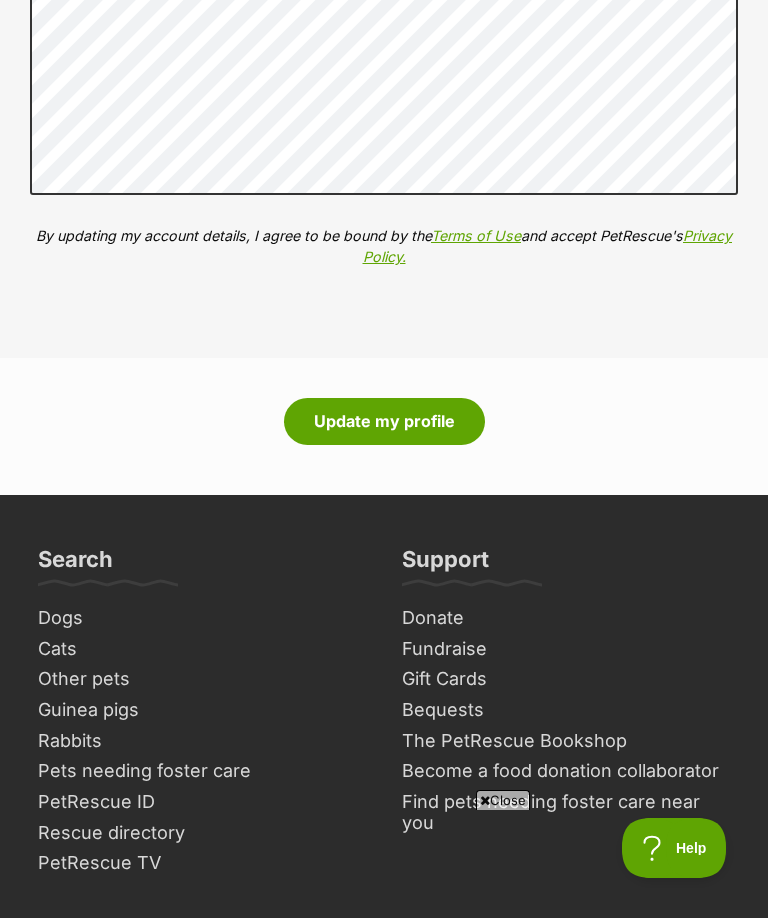 click on "Update my profile" at bounding box center [384, 421] 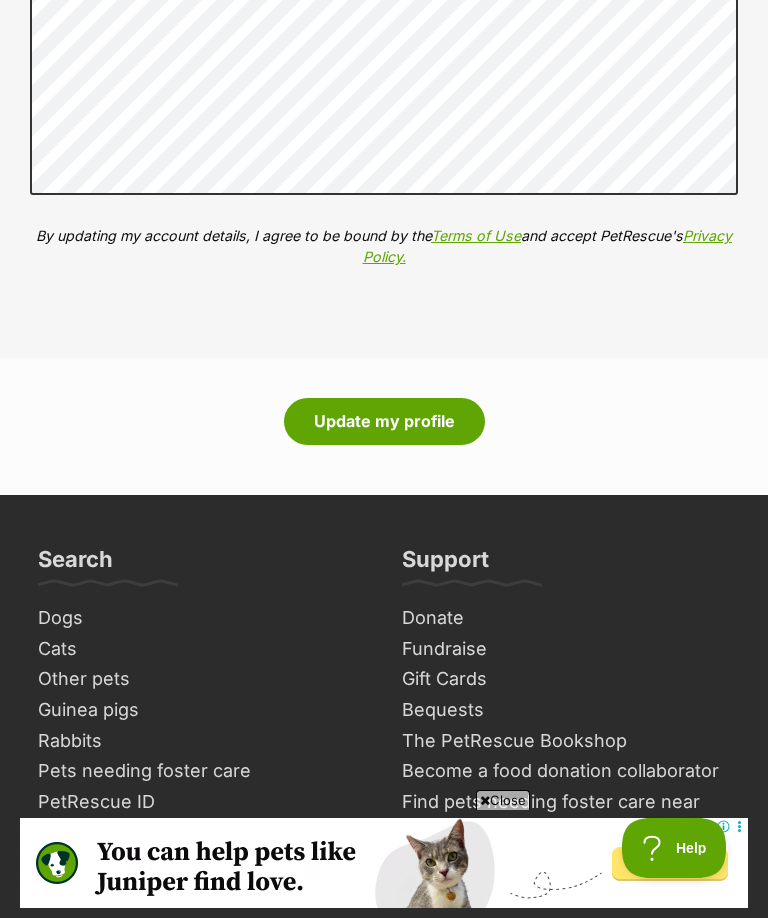 scroll, scrollTop: 0, scrollLeft: 0, axis: both 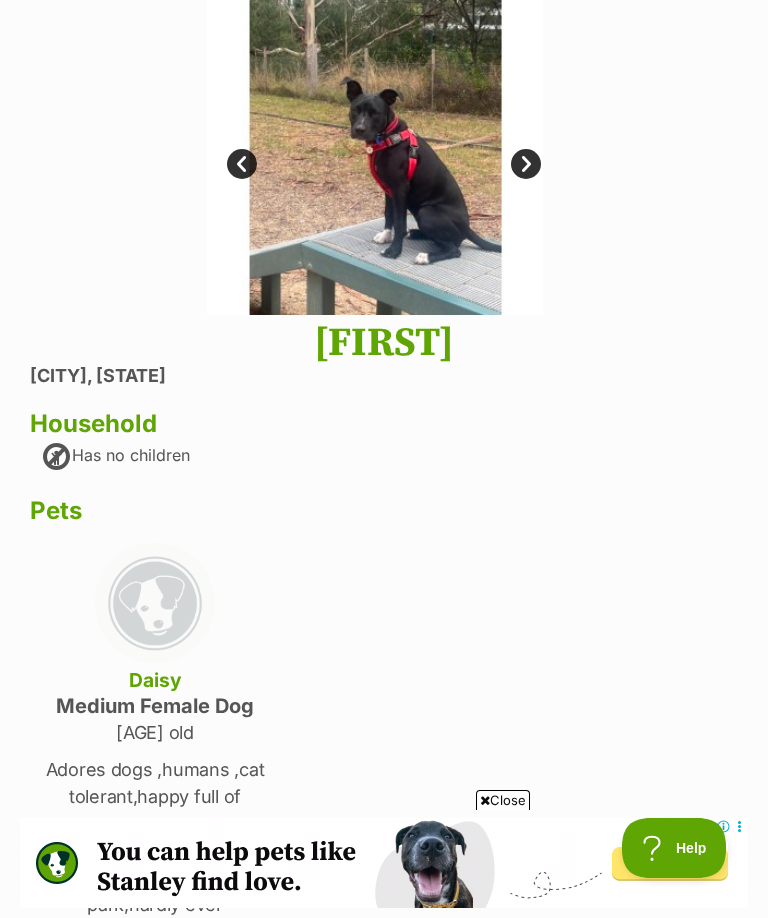 click on "Next" at bounding box center (526, 164) 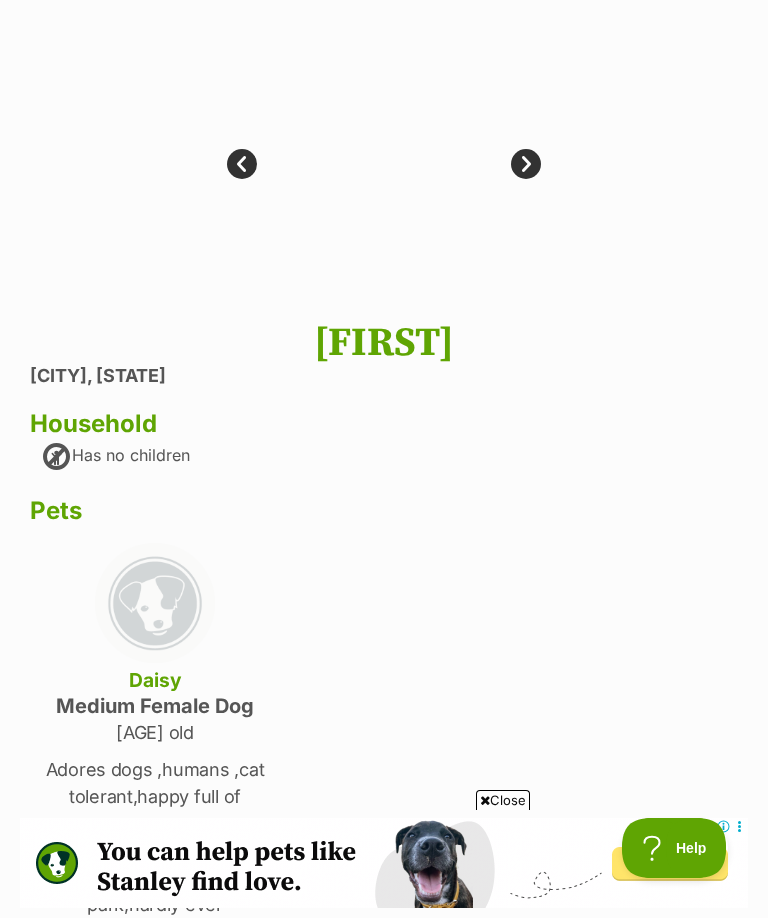 click on "Next" at bounding box center (526, 164) 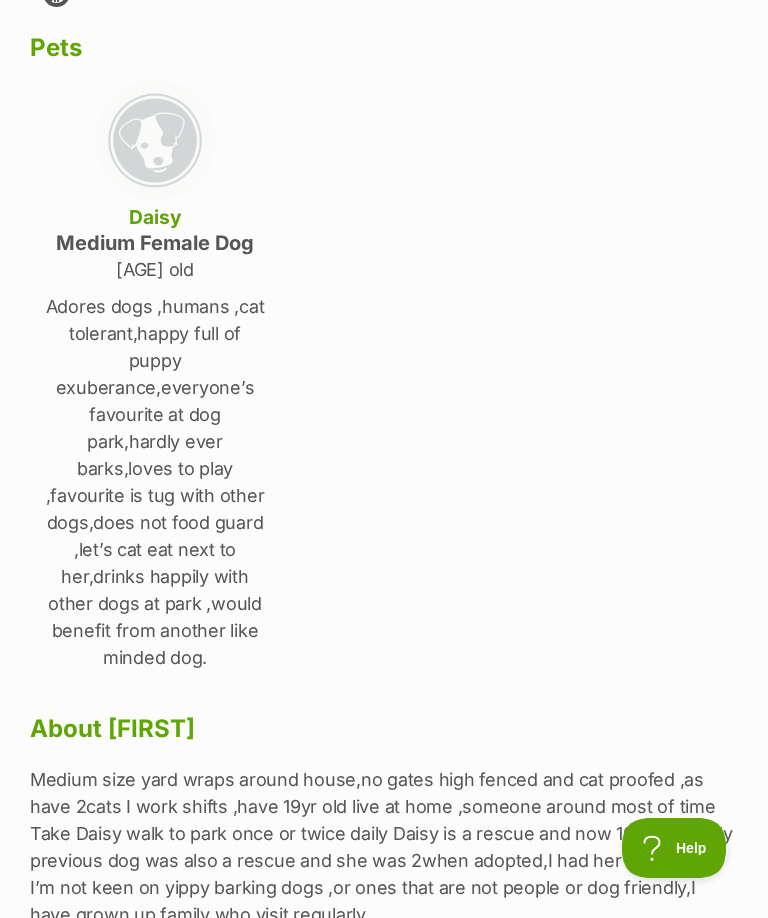 scroll, scrollTop: 0, scrollLeft: 0, axis: both 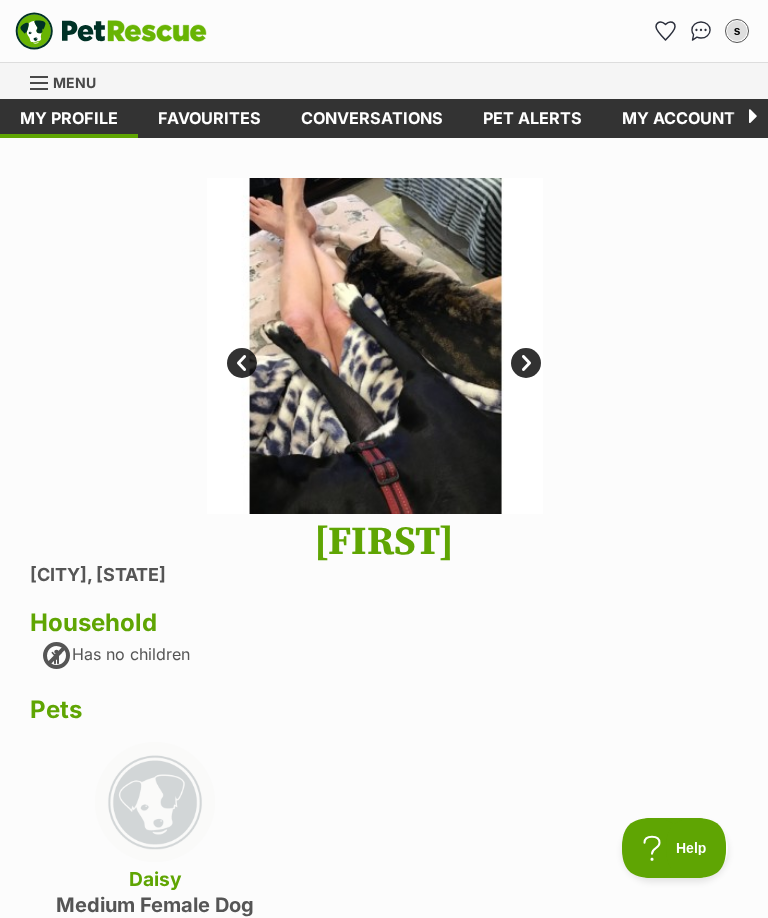 click at bounding box center (701, 31) 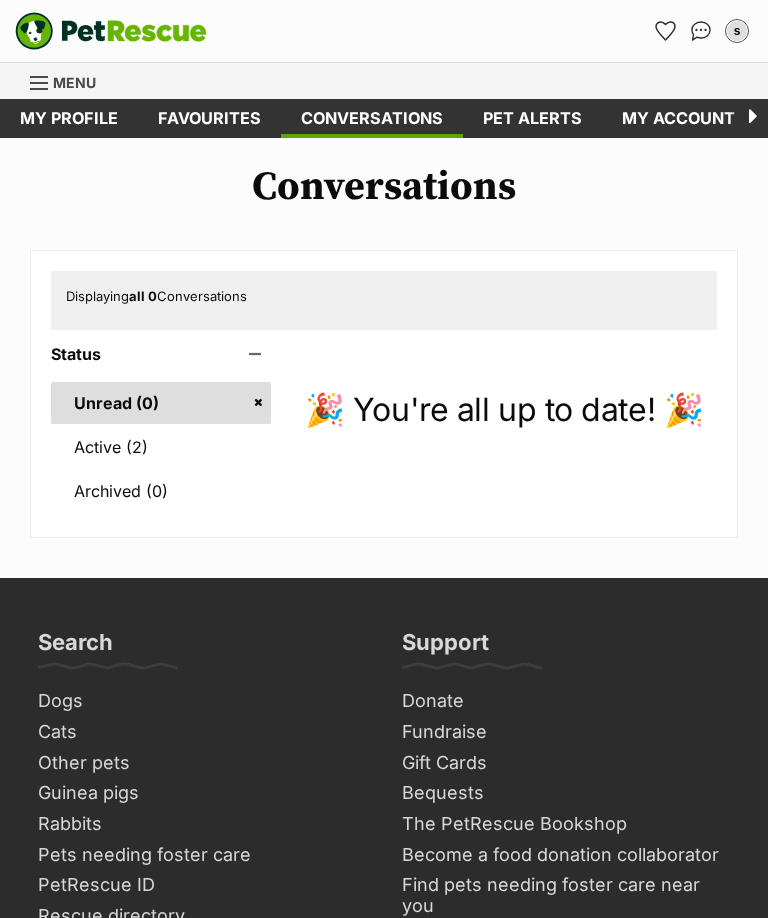 scroll, scrollTop: 0, scrollLeft: 0, axis: both 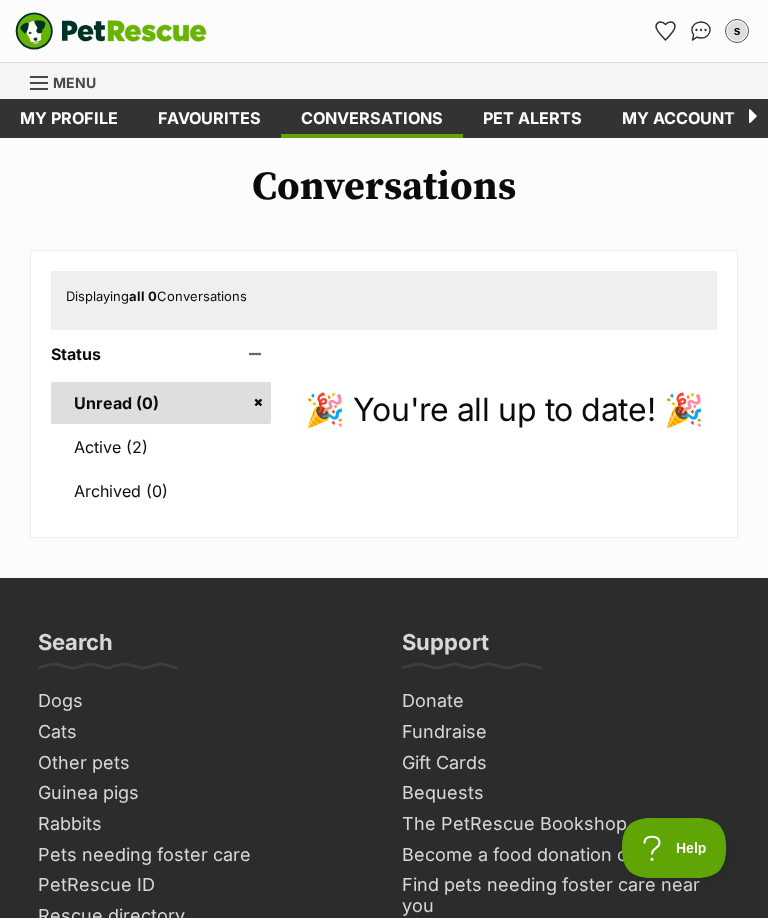 click on "Active (2)" at bounding box center [161, 447] 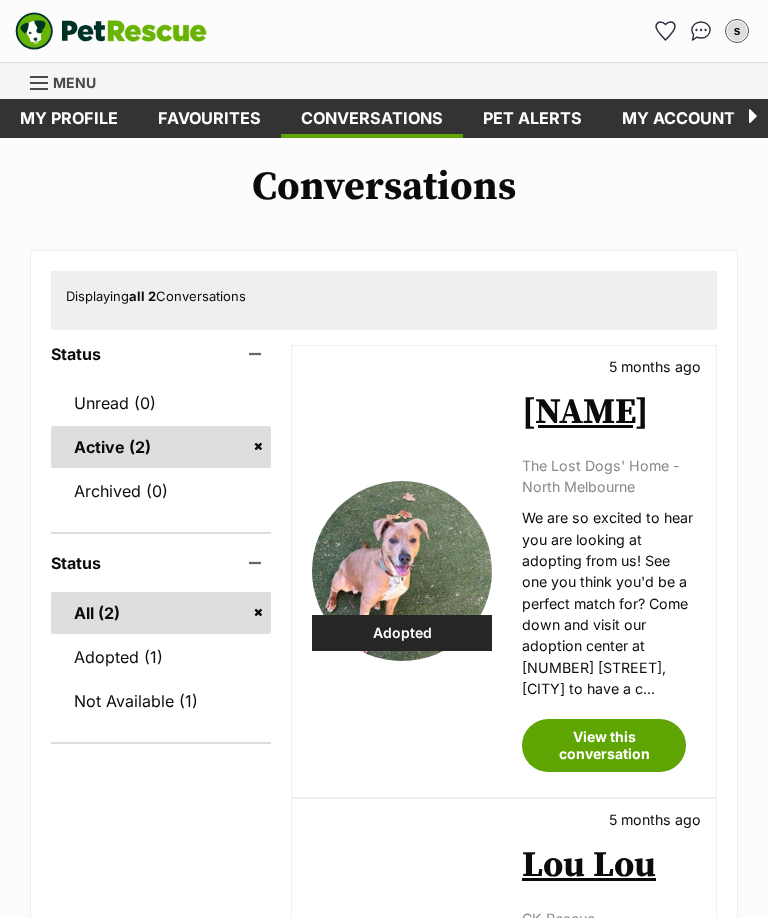 scroll, scrollTop: 0, scrollLeft: 0, axis: both 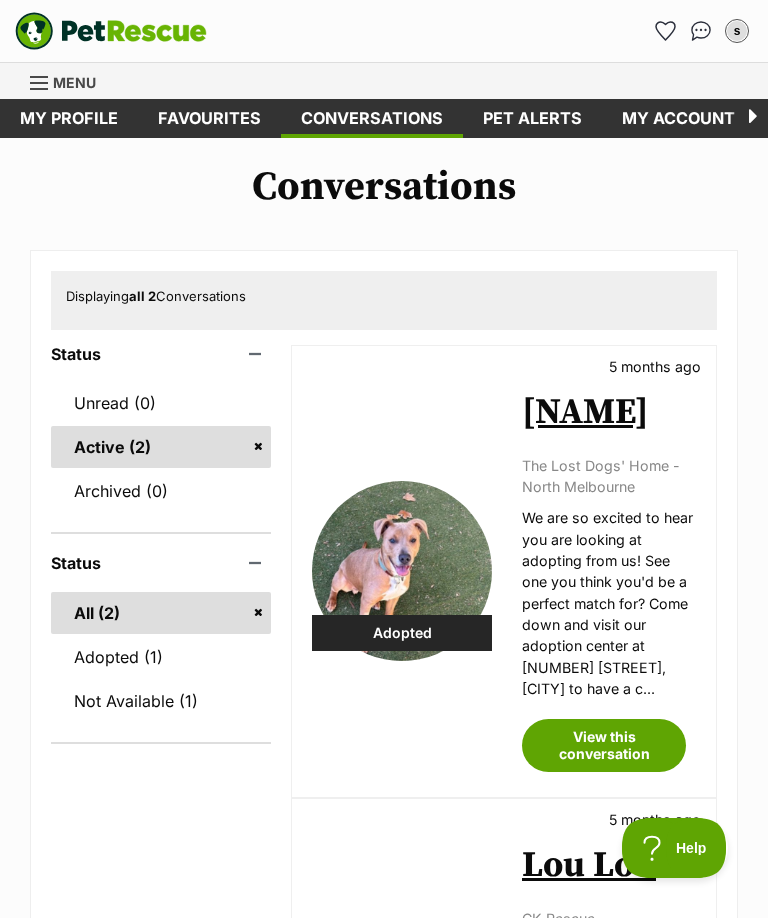 click on "Menu" at bounding box center (70, 81) 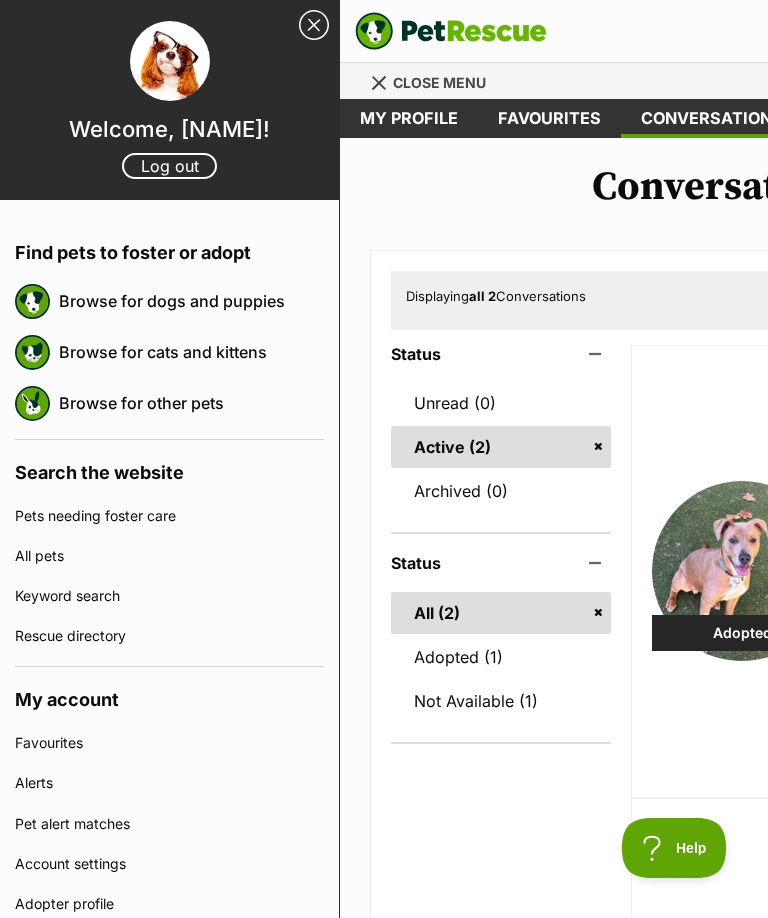 click on "Browse for dogs and puppies" at bounding box center [191, 301] 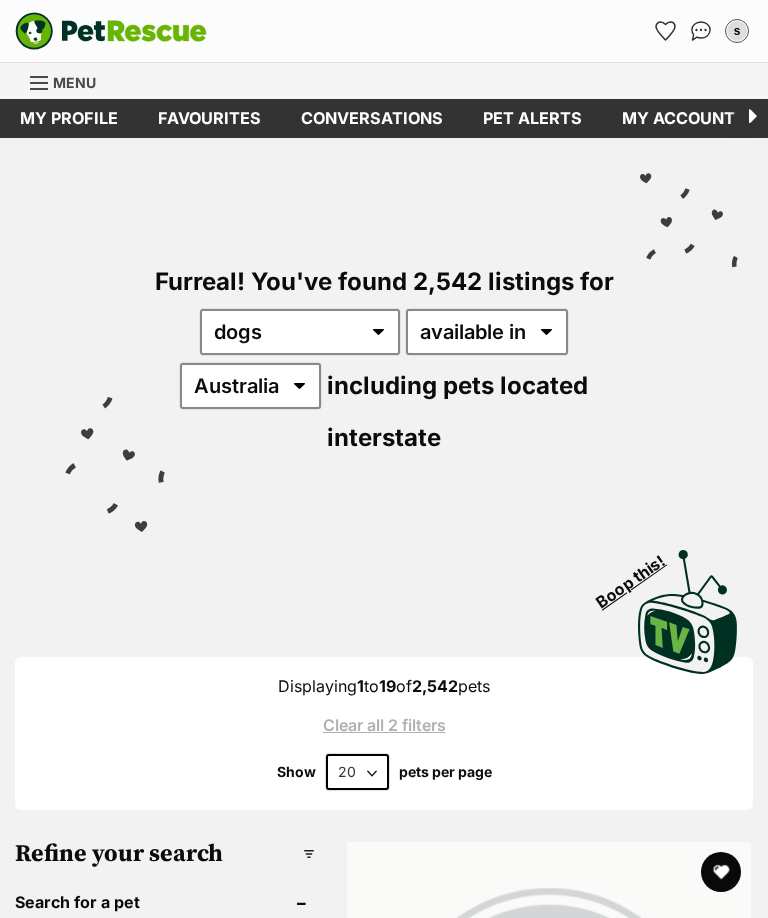 scroll, scrollTop: 0, scrollLeft: 0, axis: both 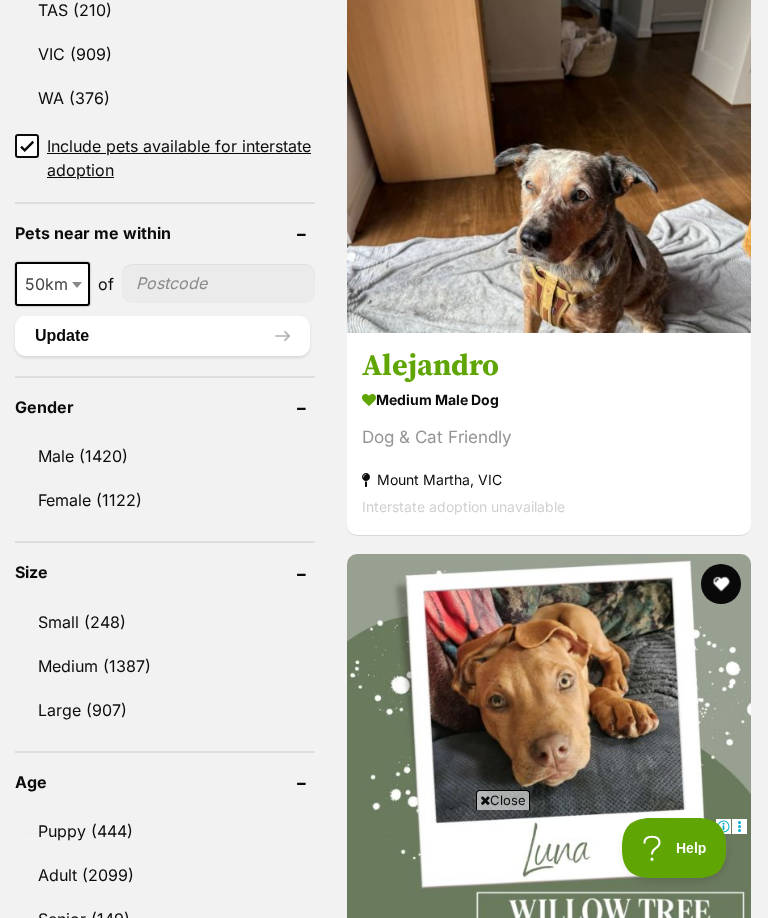click at bounding box center (218, 283) 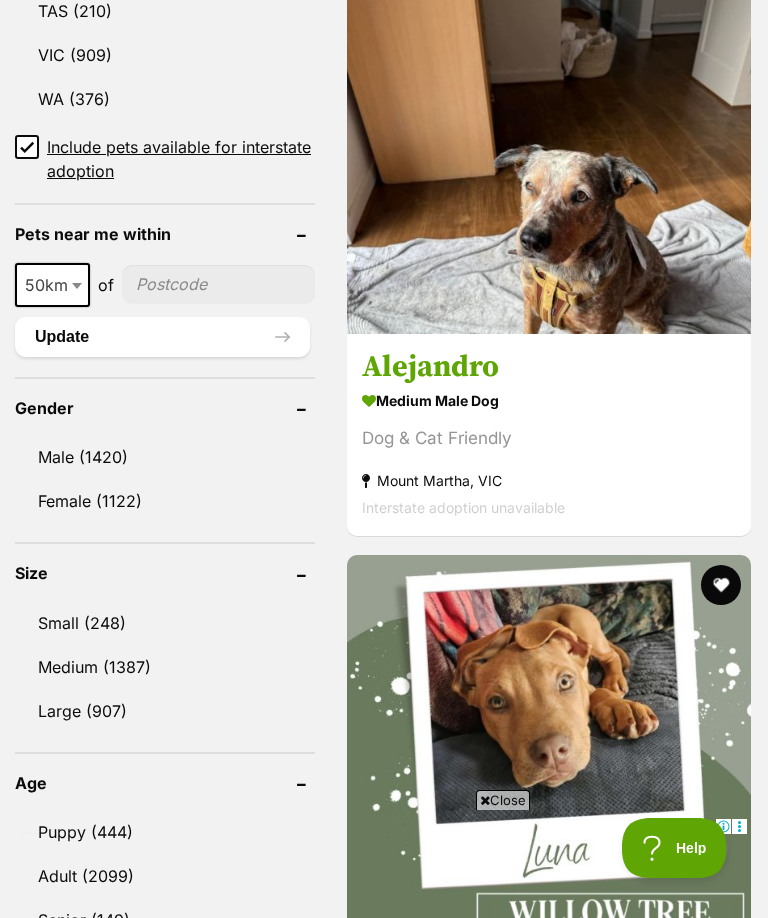 click at bounding box center (218, 284) 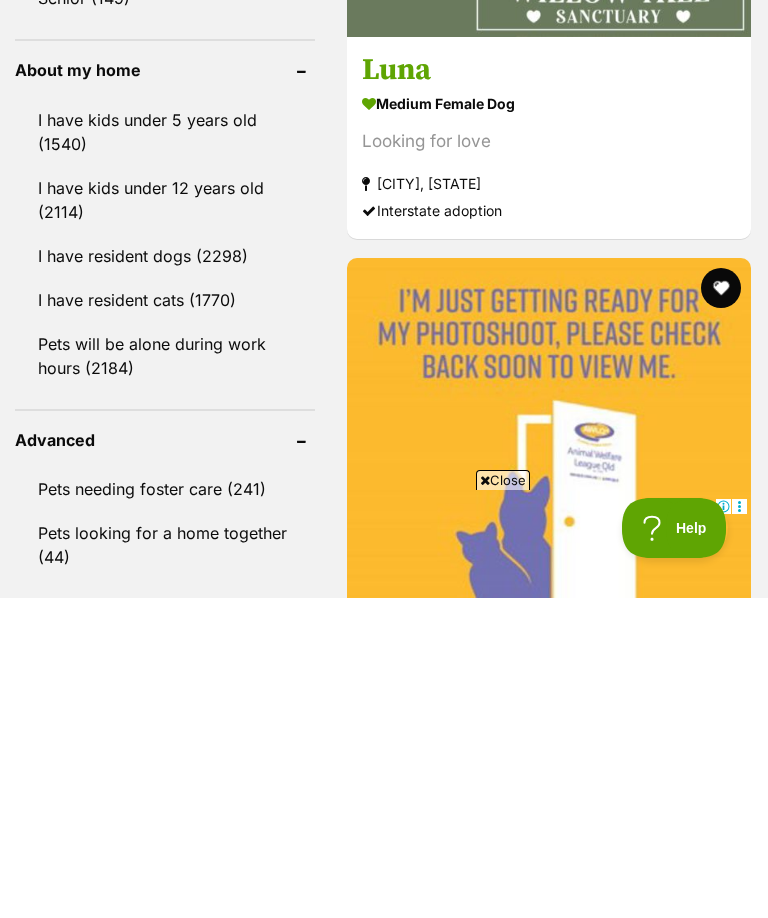 scroll, scrollTop: 0, scrollLeft: 0, axis: both 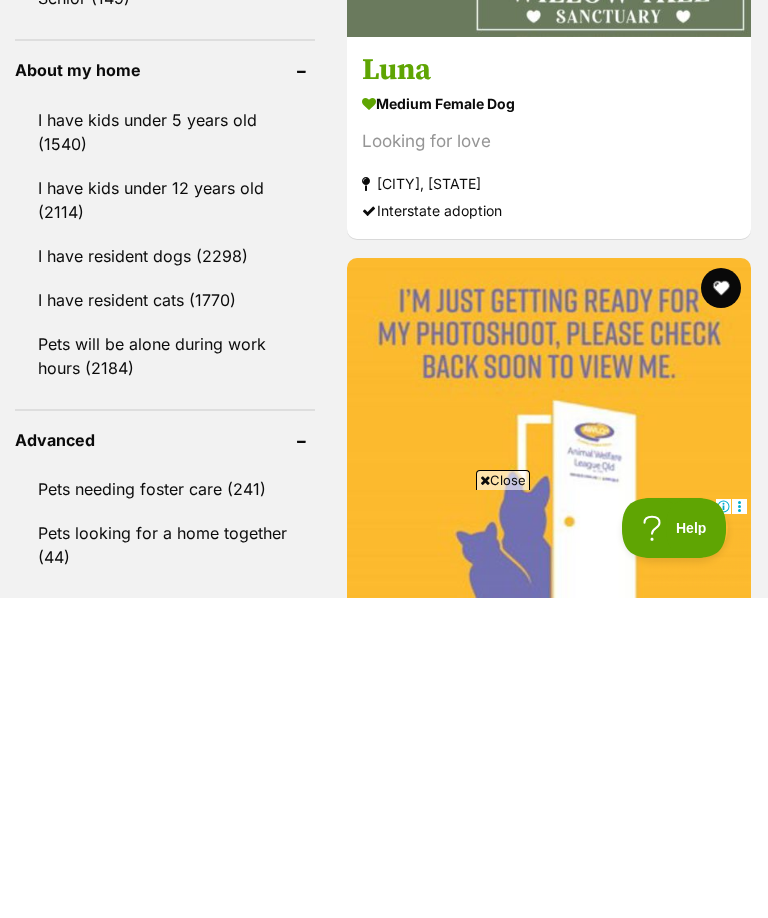 type on "3089" 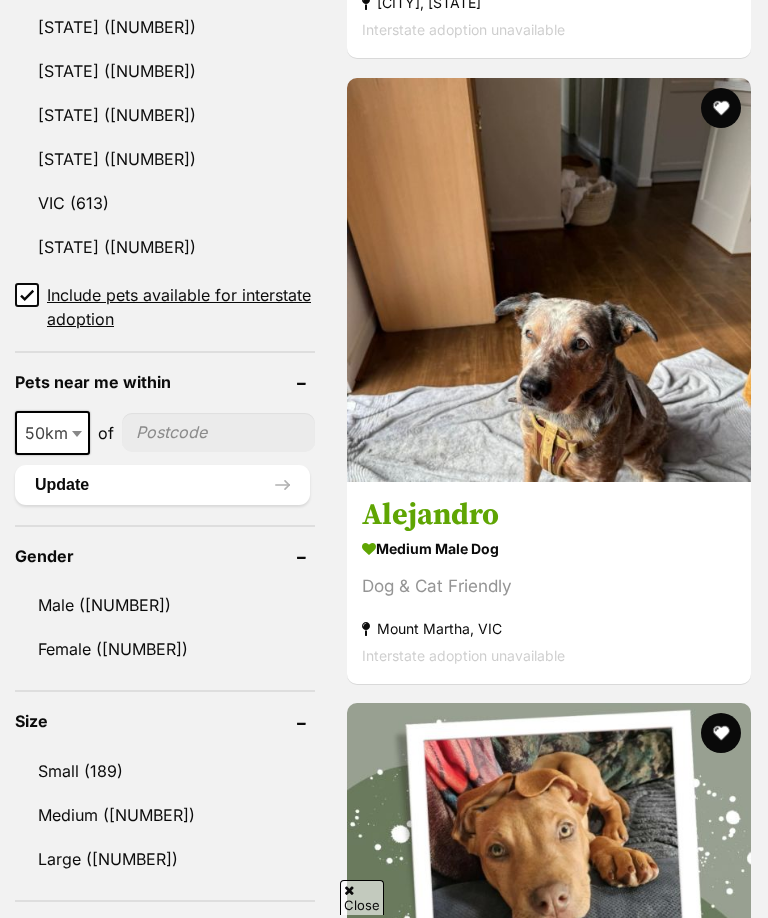 scroll, scrollTop: 1896, scrollLeft: 0, axis: vertical 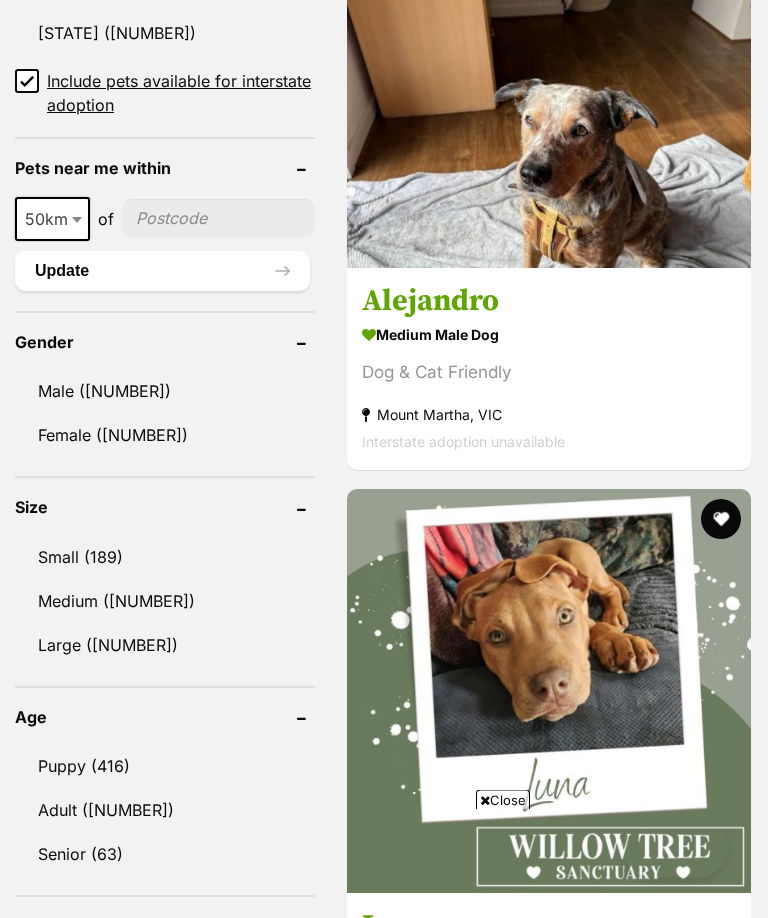 click at bounding box center [218, 219] 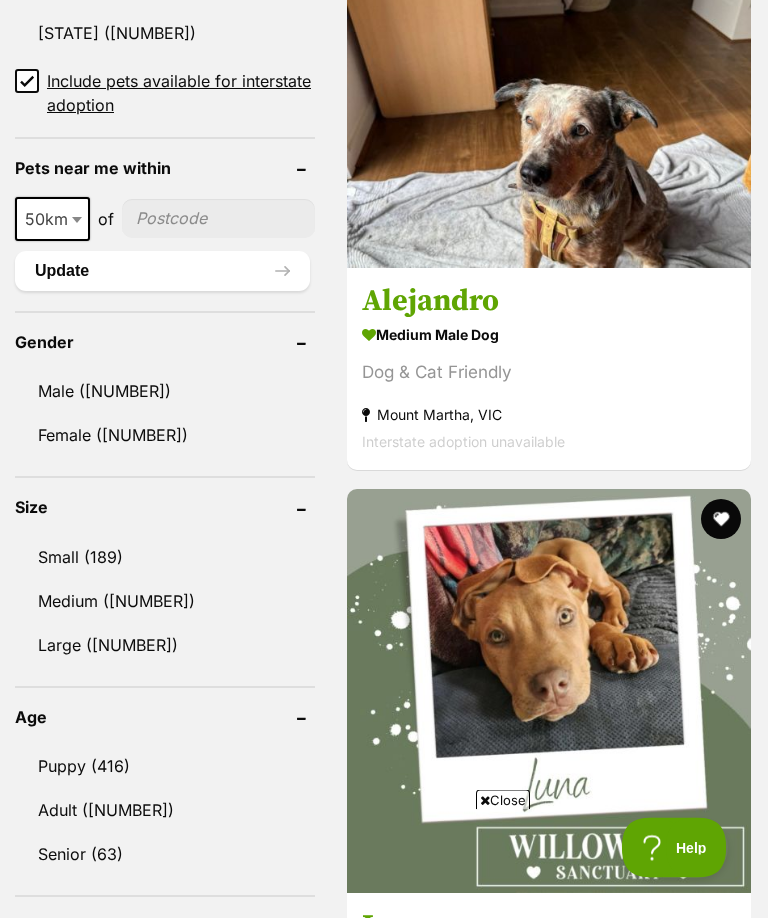click at bounding box center [218, 219] 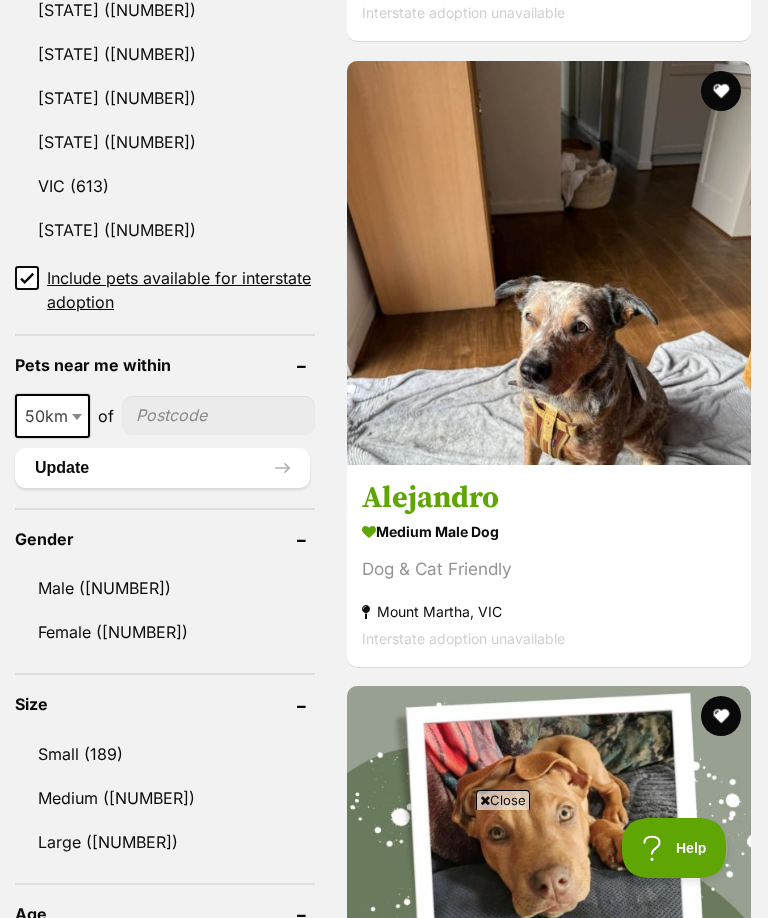 scroll, scrollTop: 0, scrollLeft: 0, axis: both 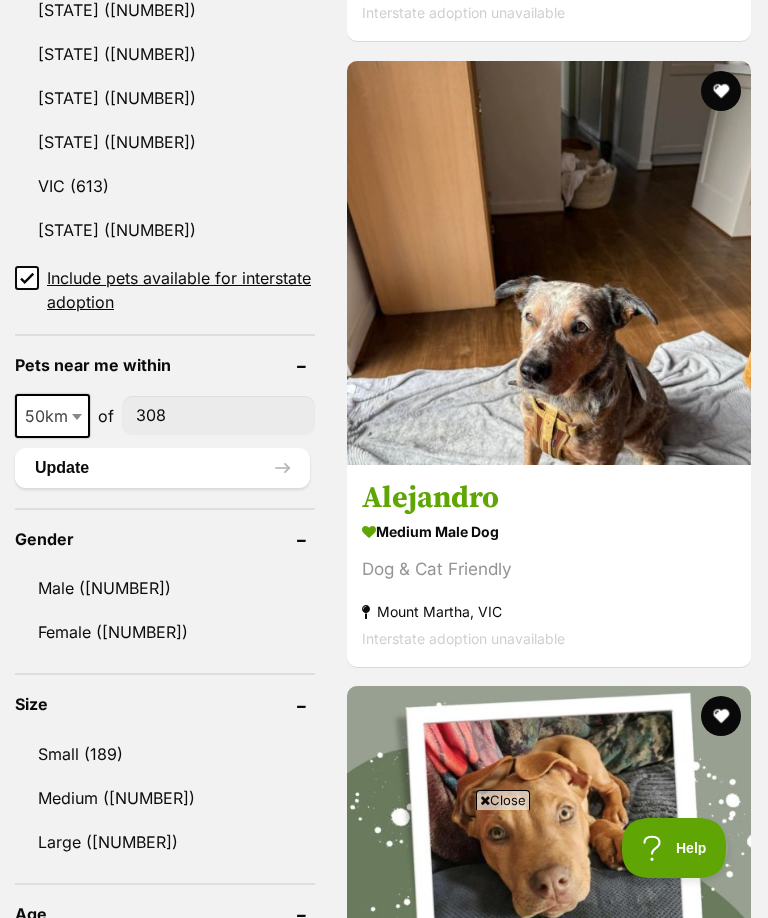 type on "3089" 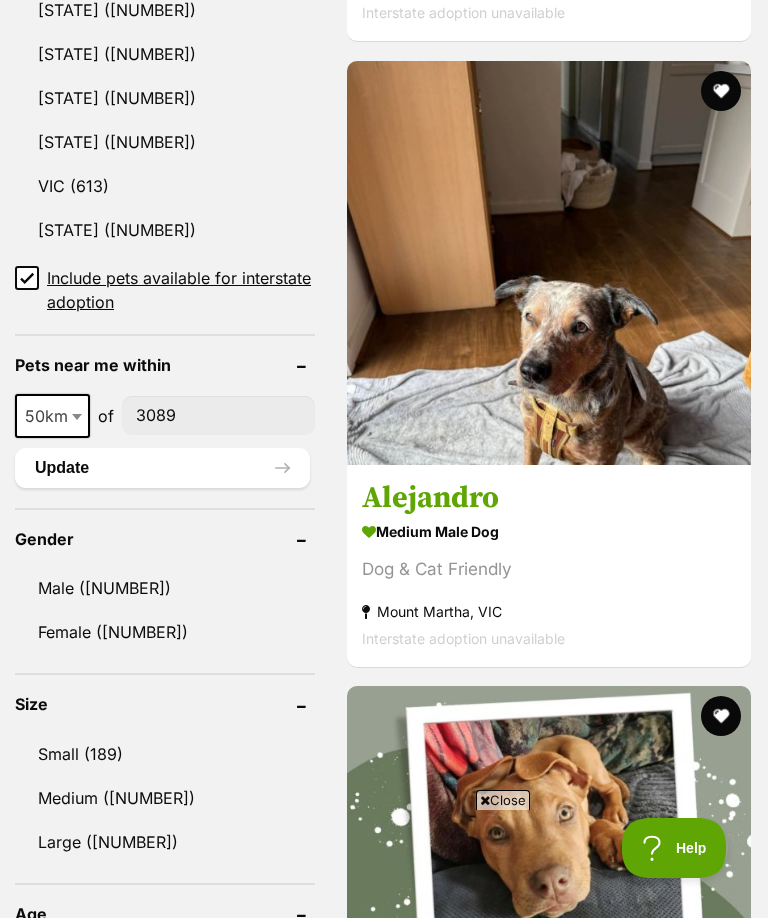 scroll, scrollTop: 0, scrollLeft: 0, axis: both 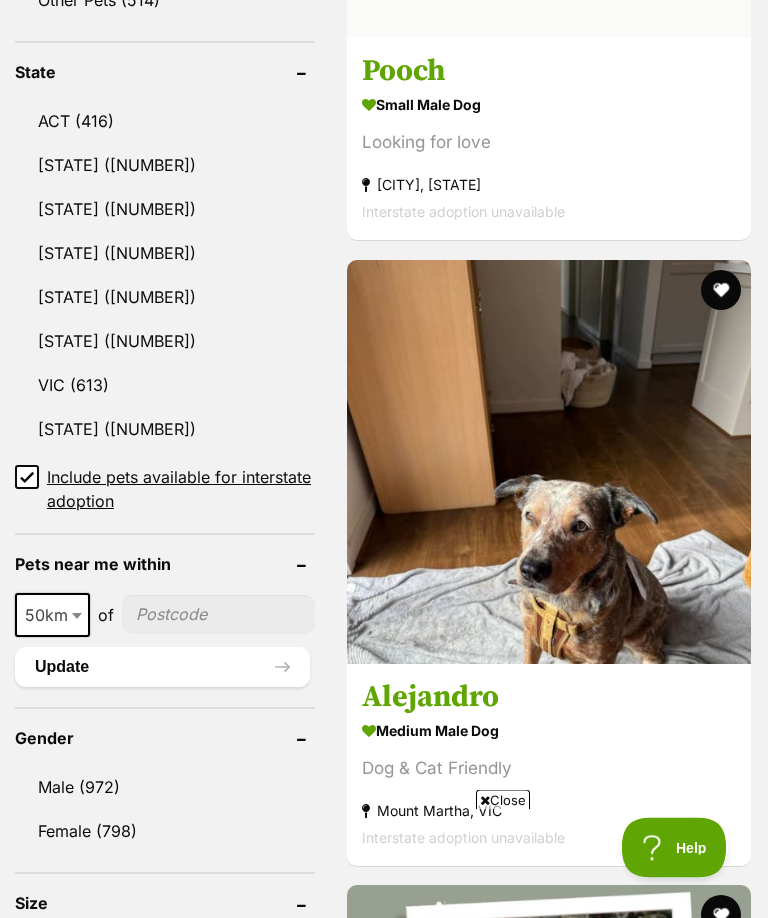 click at bounding box center (218, 615) 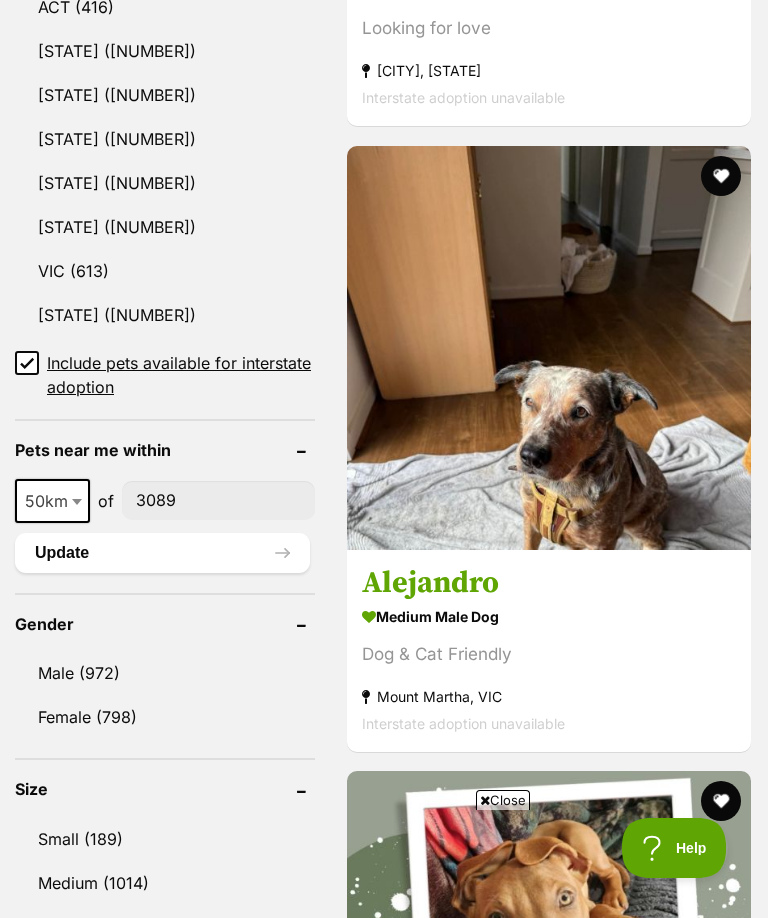 type on "3089" 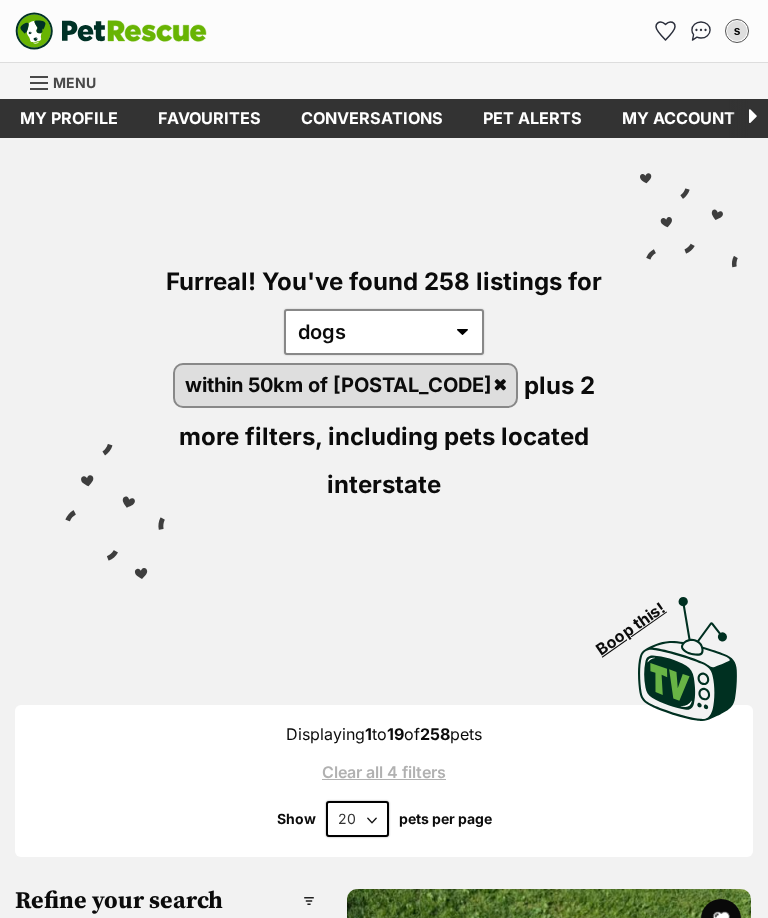 scroll, scrollTop: 0, scrollLeft: 0, axis: both 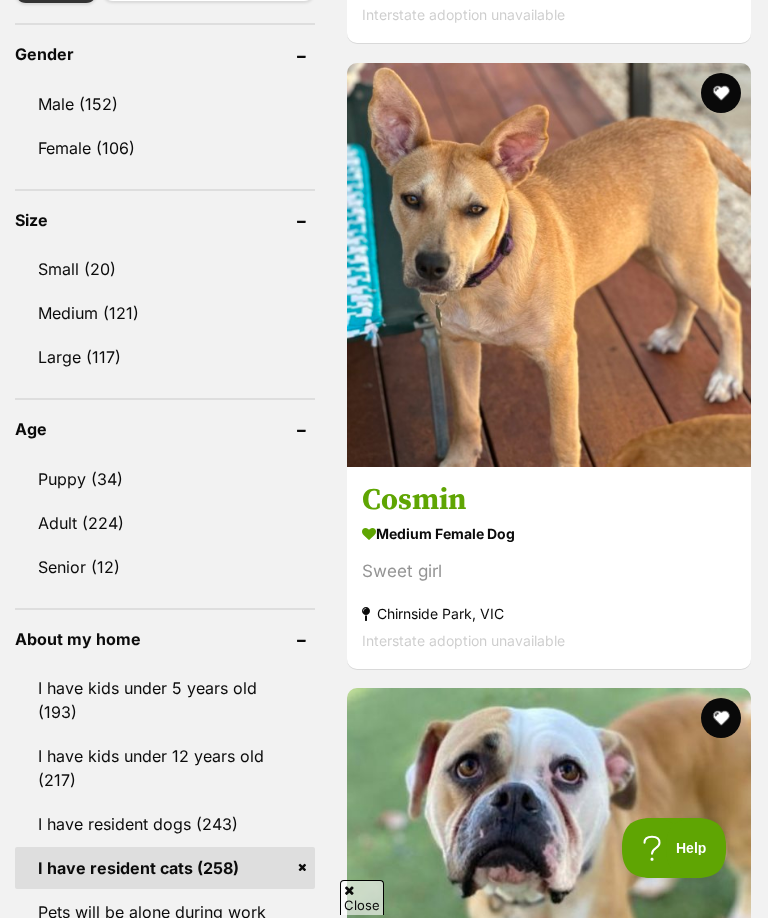 click on "Cosmin
medium female Dog
Sweet girl
[SUBURB], [STATE]
Interstate adoption unavailable" at bounding box center [549, 567] 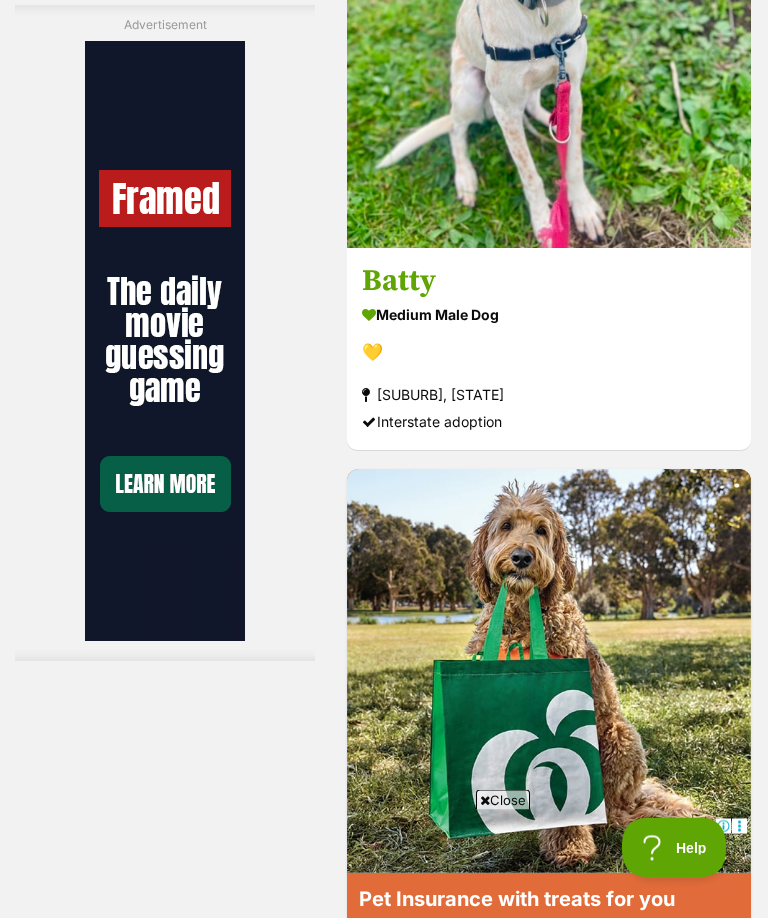 scroll, scrollTop: 7023, scrollLeft: 0, axis: vertical 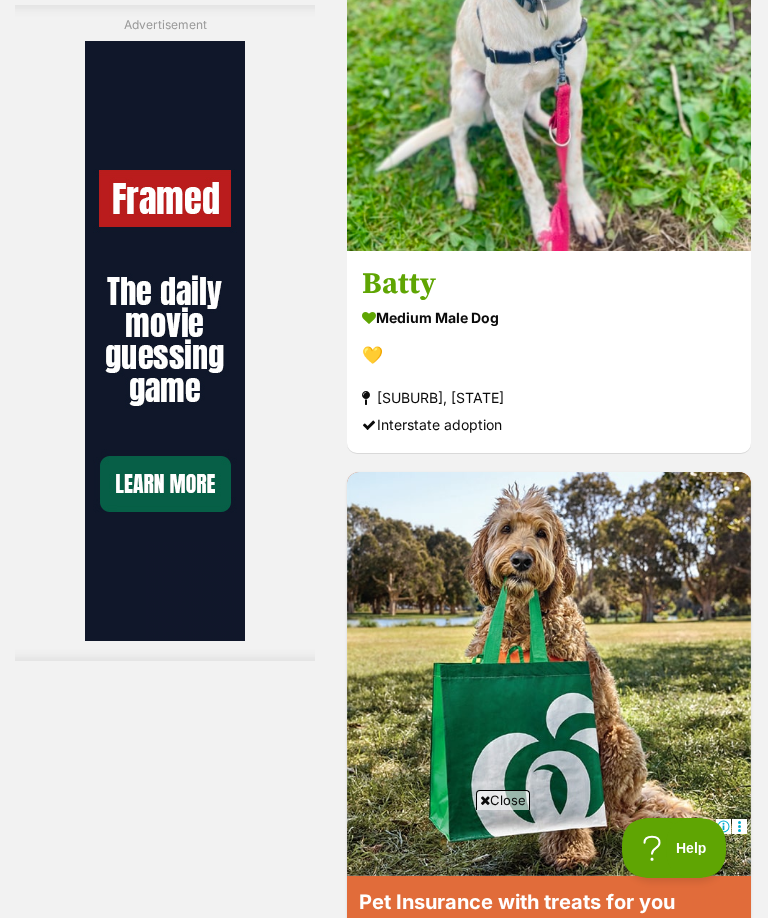 click at bounding box center [549, 49] 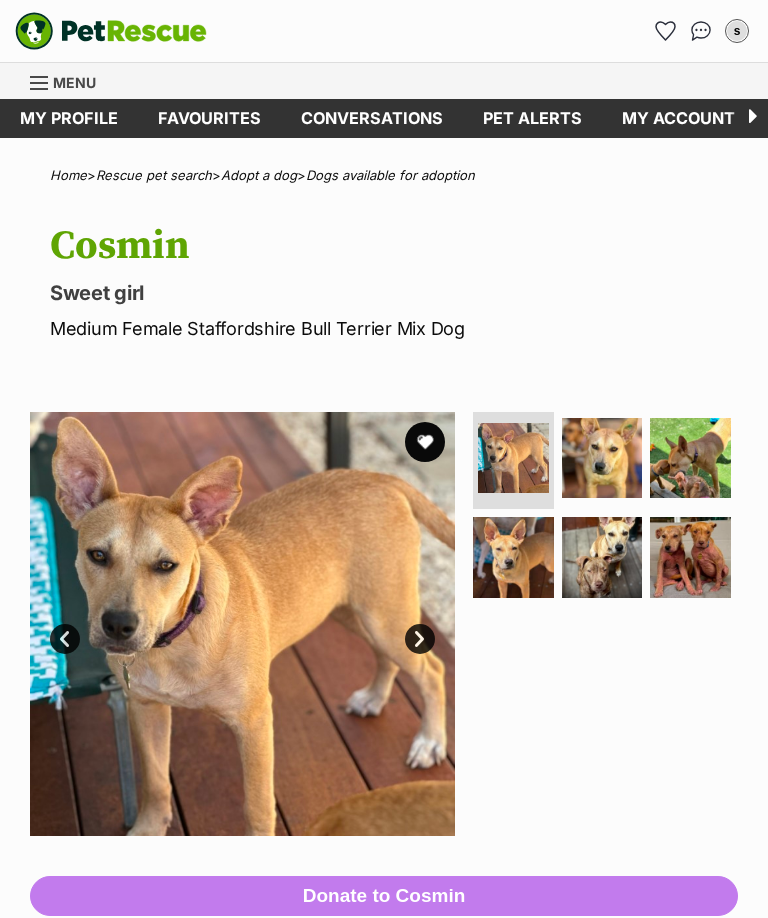 scroll, scrollTop: 0, scrollLeft: 0, axis: both 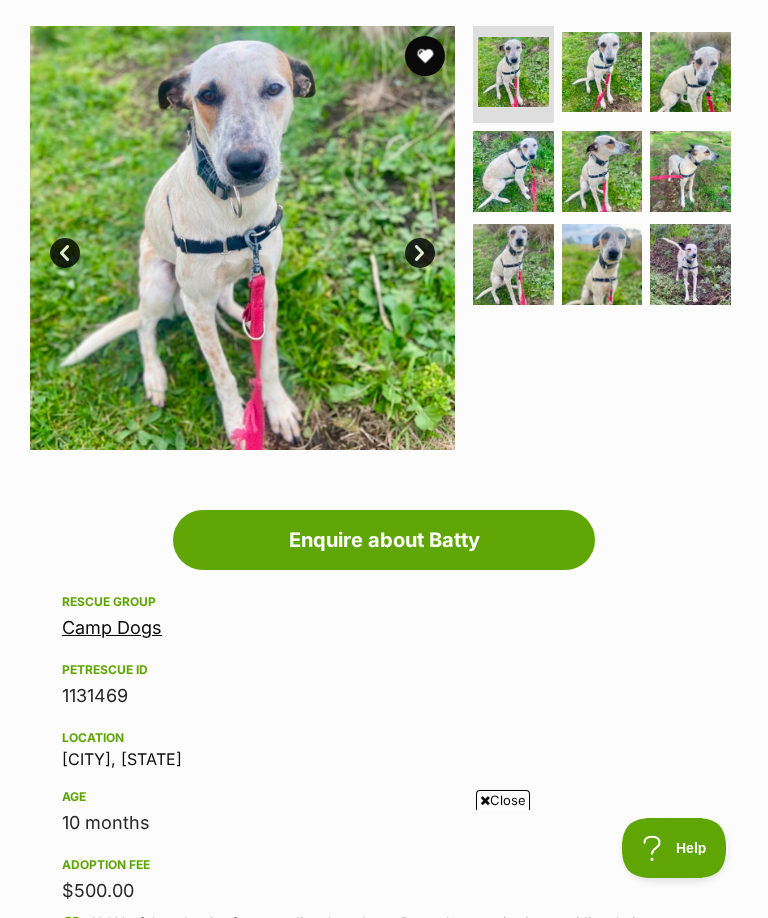 click on "Enquire about Batty" at bounding box center (384, 540) 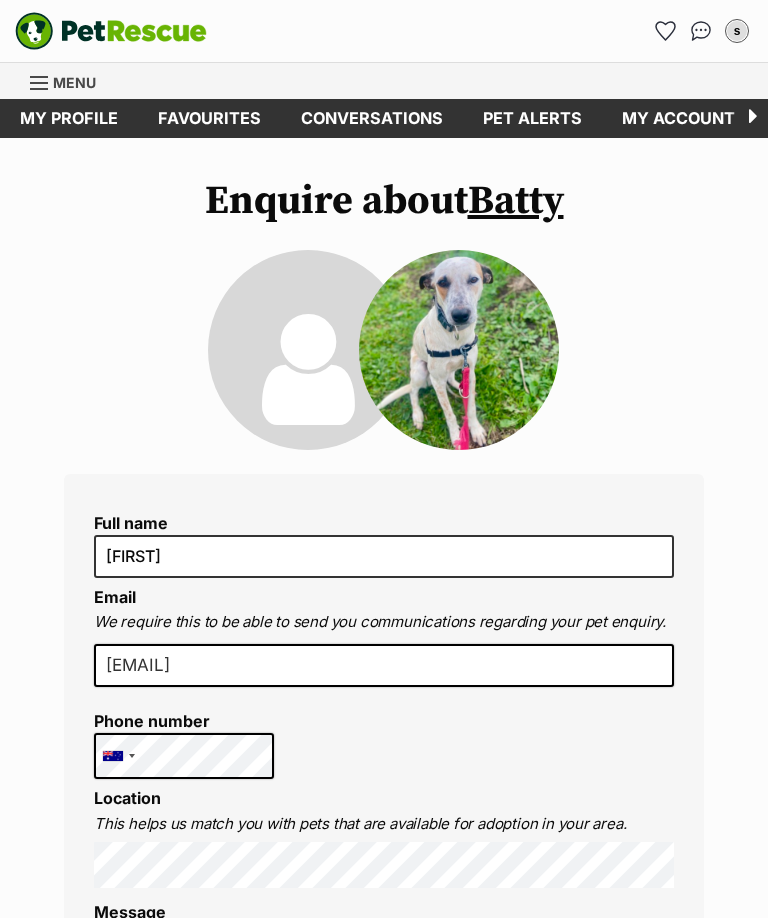 scroll, scrollTop: 0, scrollLeft: 0, axis: both 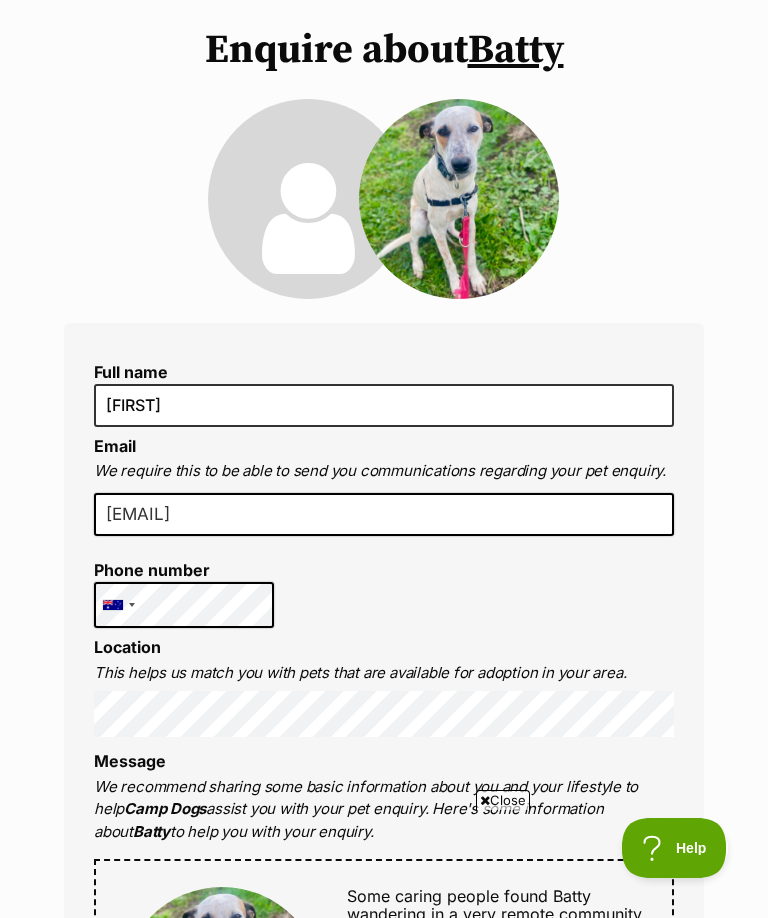 click on "Full name sarah
Email
We require this to be able to send you communications regarding your pet enquiry.
soweninoz@hotmail.com
Phone number United States +1 United Kingdom +44 Afghanistan (‫افغانستان‬‎) +93 Albania (Shqipëri) +355 Algeria (‫الجزائر‬‎) +213 American Samoa +1684 Andorra +376 Angola +244 Anguilla +1264 Antigua and Barbuda +1268 Argentina +54 Armenia (Հայաստան) +374 Aruba +297 Australia +61 Austria (Österreich) +43 Azerbaijan (Azərbaycan) +994 Bahamas +1242 Bahrain (‫البحرين‬‎) +973 Bangladesh (বাংলাদেশ) +880 Barbados +1246 Belarus (Беларусь) +375 Belgium (België) +32 Belize +501 Benin (Bénin) +229 Bermuda +1441 Bhutan (འབྲུག) +975 Bolivia +591 Bosnia and Herzegovina (Босна и Херцеговина) +387 Botswana +267 Brazil (Brasil) +55 British Indian Ocean Territory +246 British Virgin Islands +1284 Brunei +673 Bulgaria (България) +359 Burkina Faso +226 Burundi (Uburundi)" at bounding box center (384, 988) 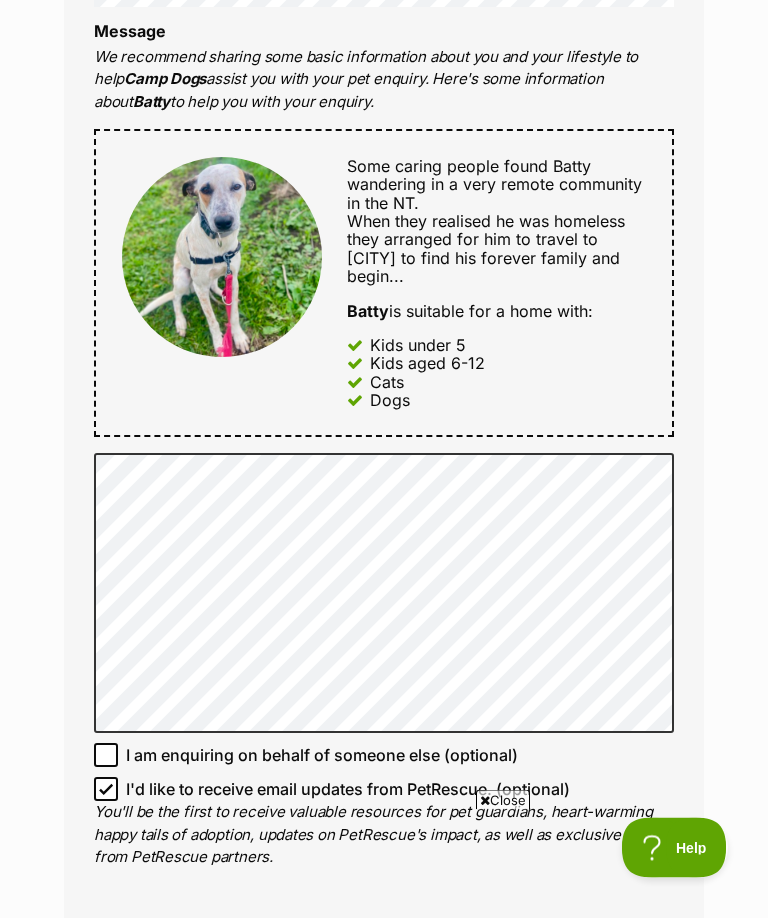 scroll, scrollTop: 882, scrollLeft: 0, axis: vertical 